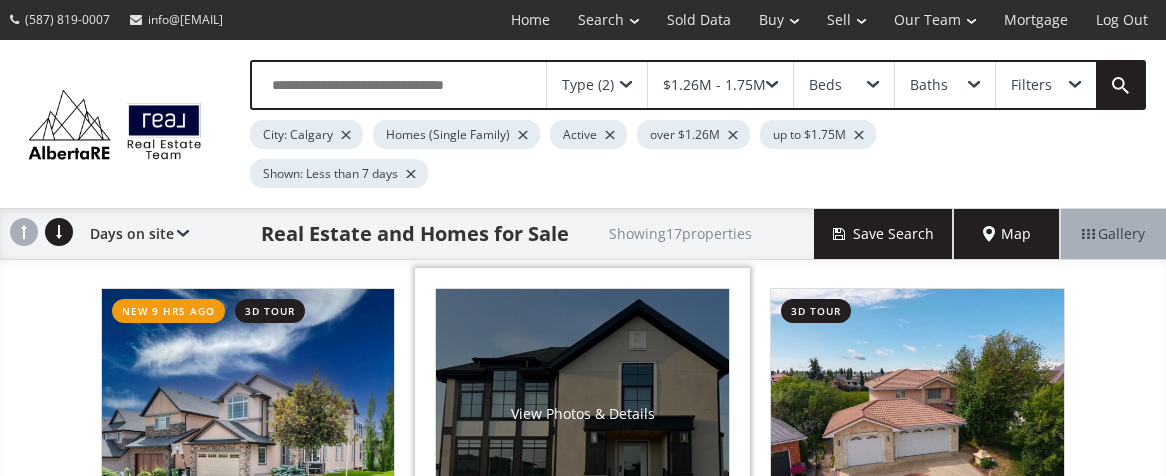 scroll, scrollTop: 0, scrollLeft: 0, axis: both 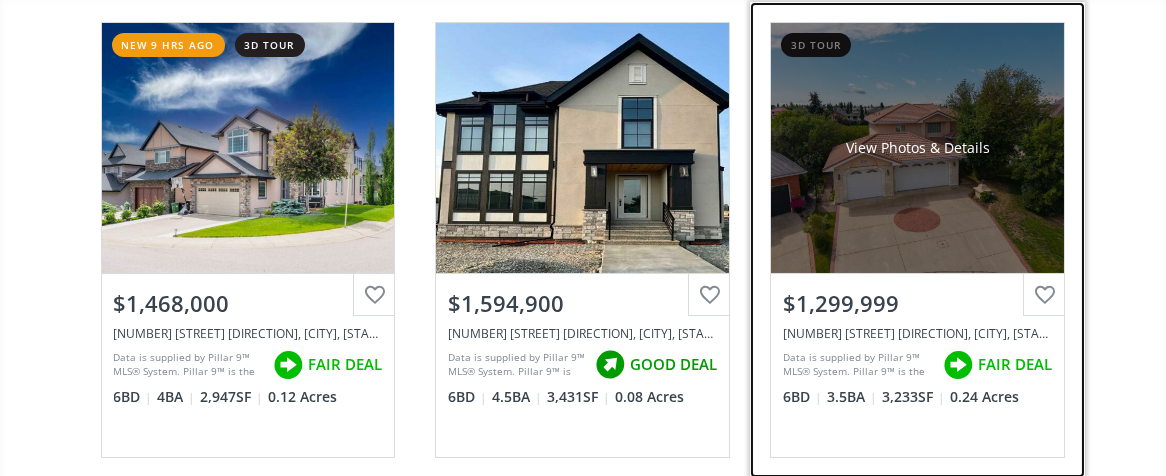 click on "View Photos & Details" at bounding box center [917, 148] 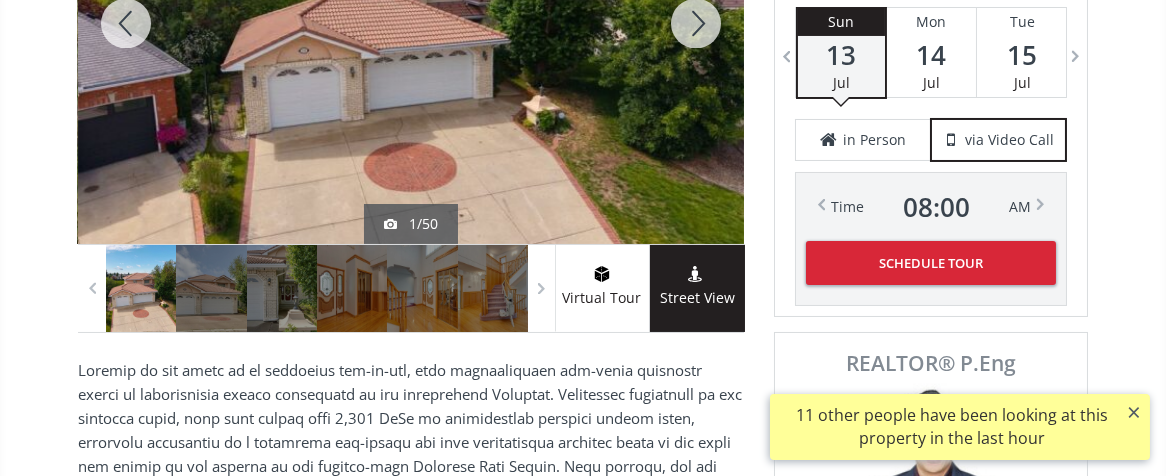 scroll, scrollTop: 533, scrollLeft: 0, axis: vertical 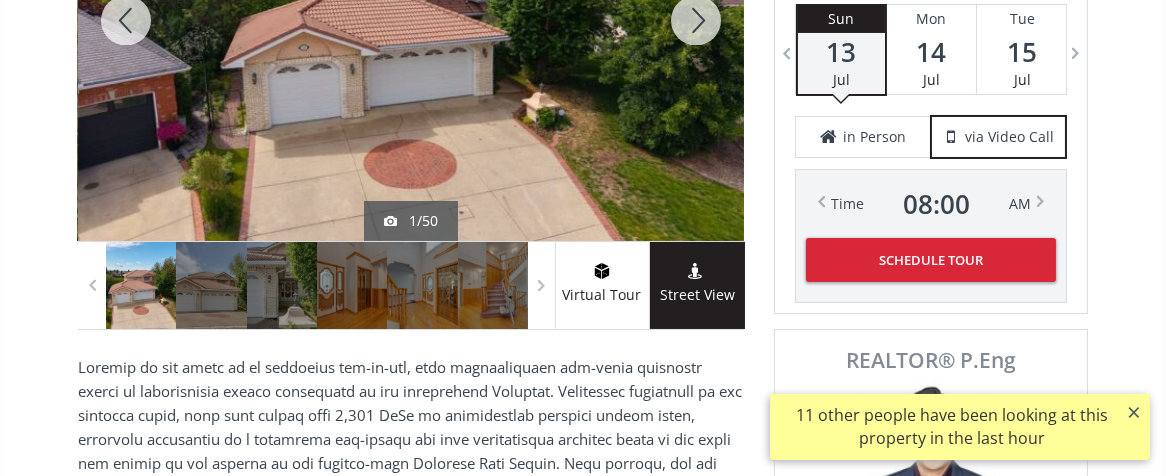 click at bounding box center (141, 285) 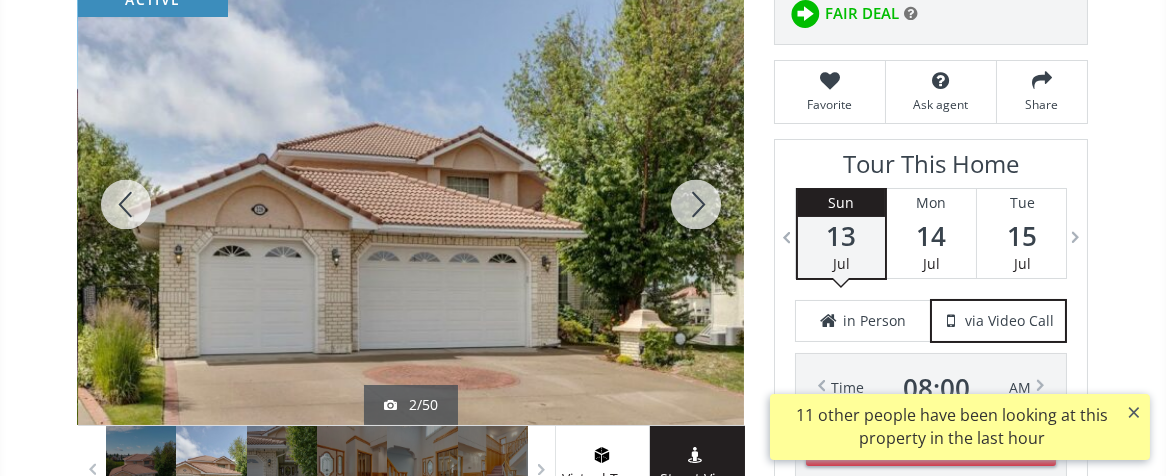 scroll, scrollTop: 266, scrollLeft: 0, axis: vertical 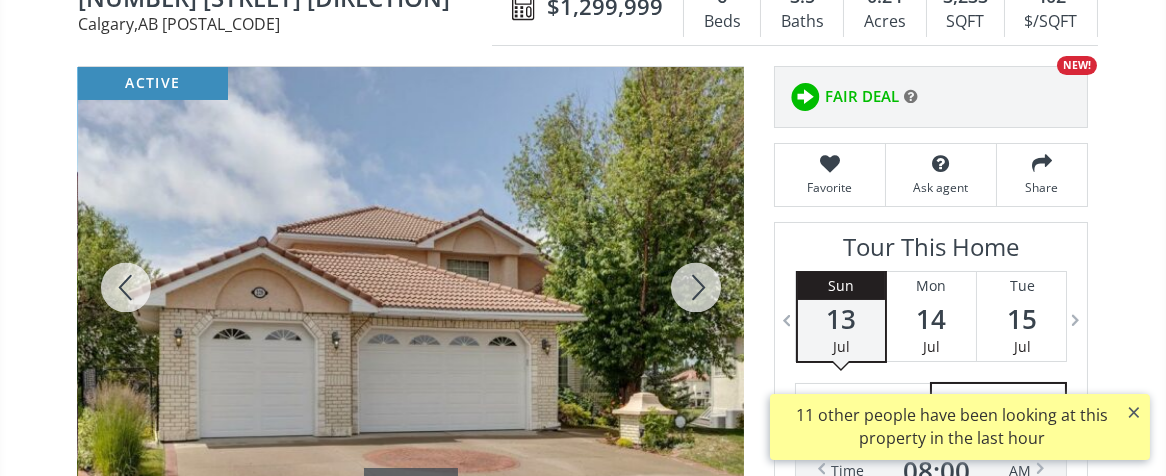 click at bounding box center (696, 287) 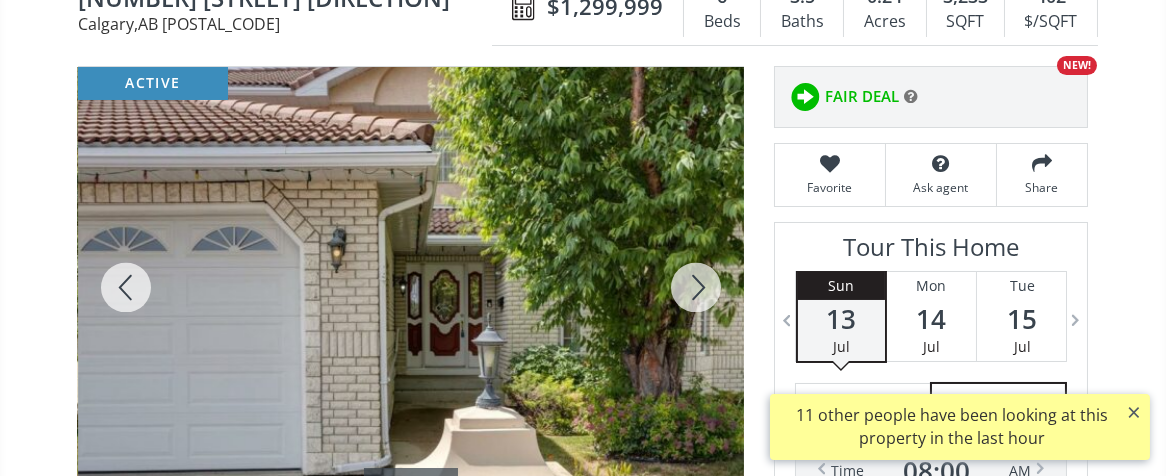 click at bounding box center (696, 287) 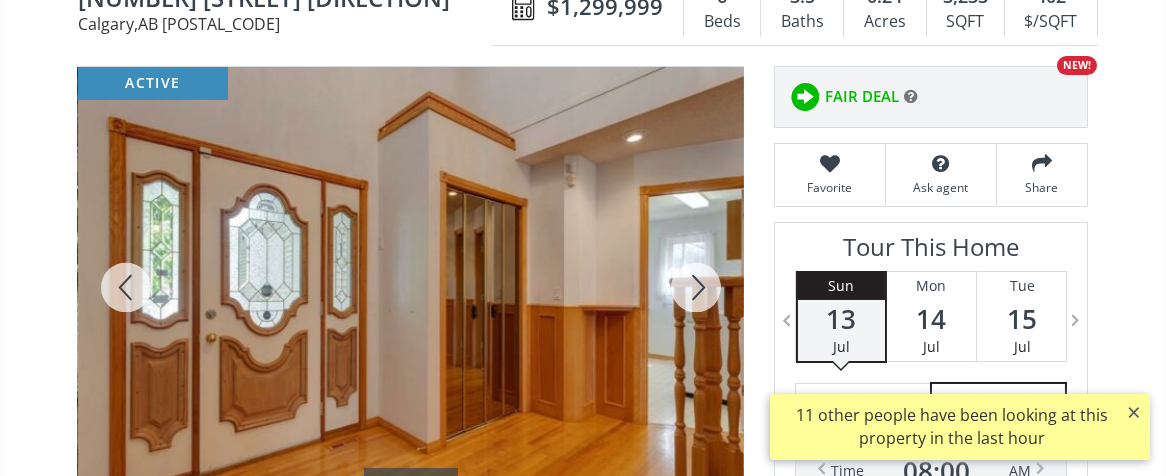 click at bounding box center [696, 287] 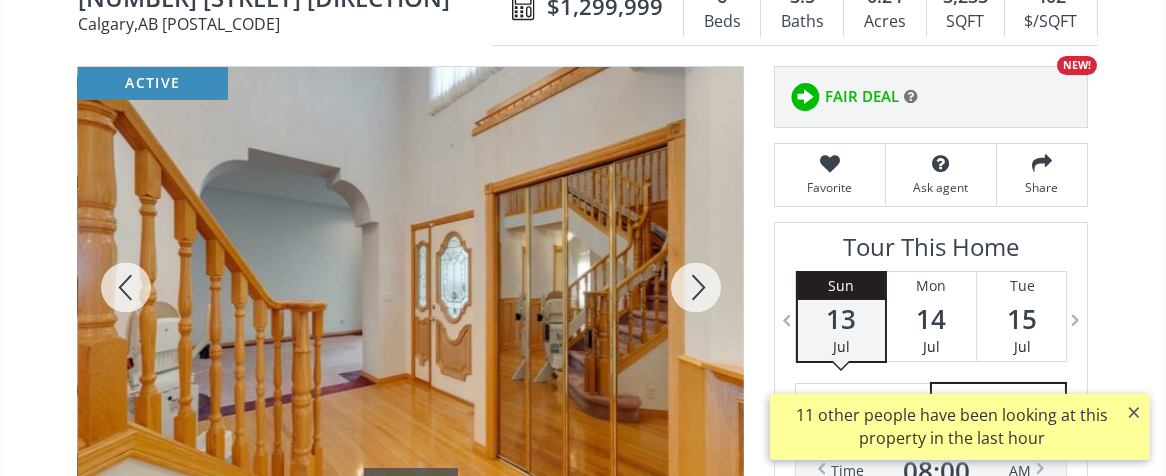click at bounding box center [696, 287] 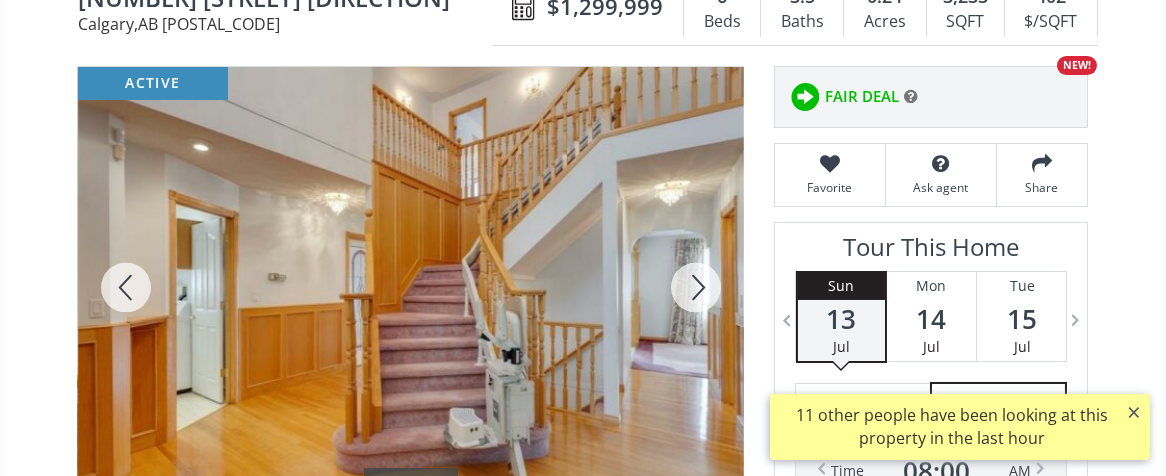 click at bounding box center (696, 287) 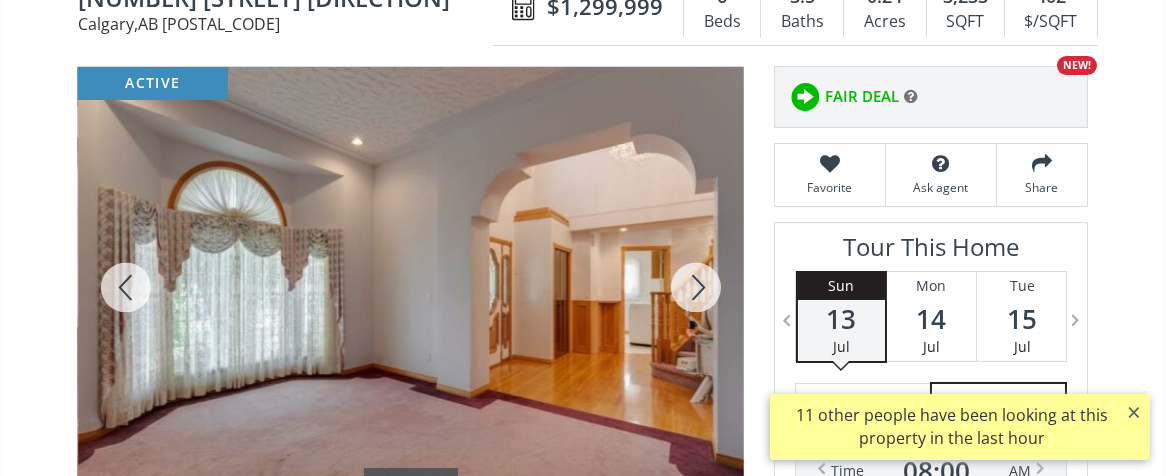 click at bounding box center [696, 287] 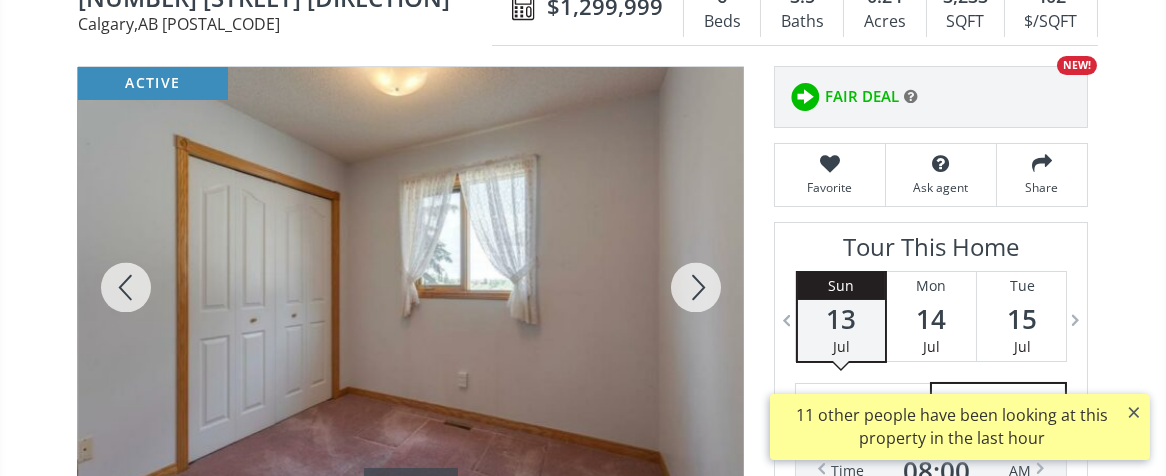 click at bounding box center [696, 287] 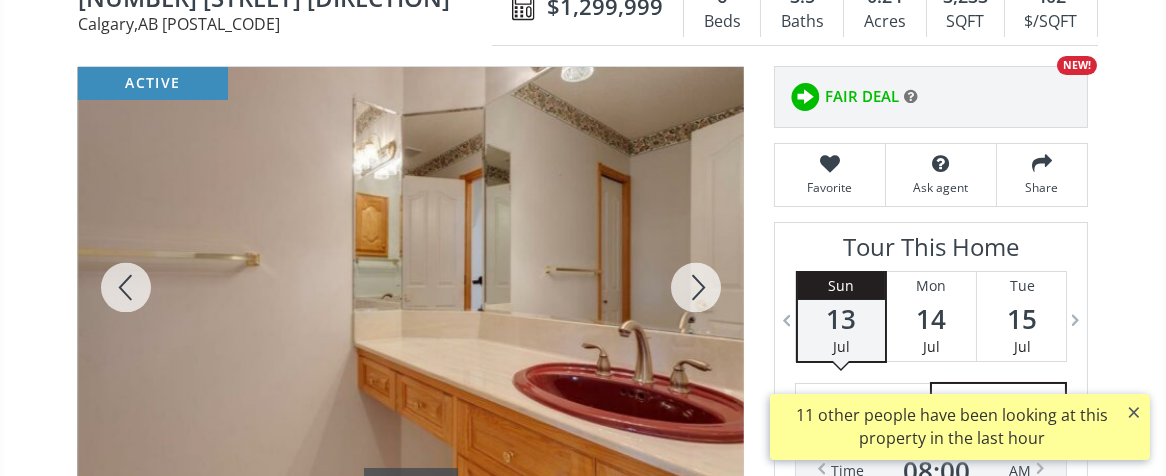 click at bounding box center (696, 287) 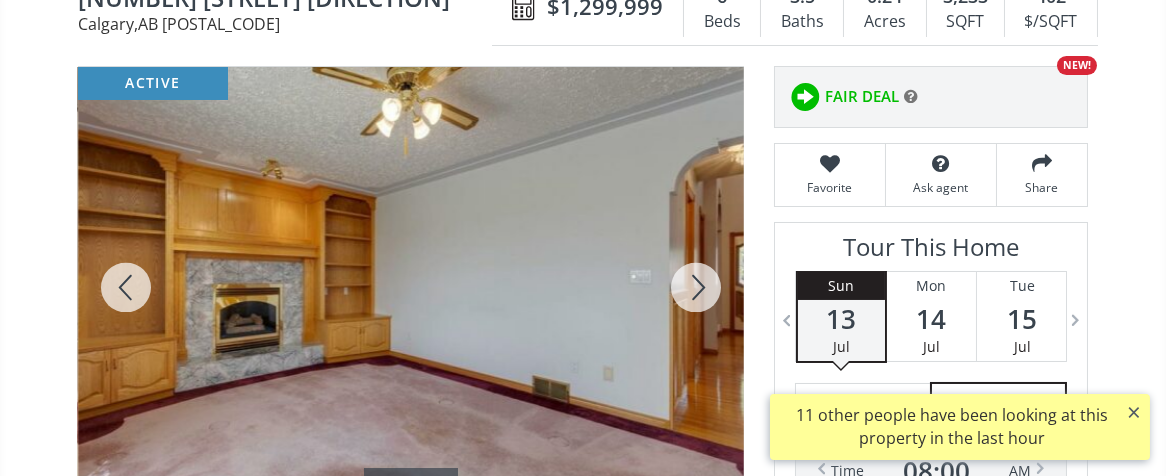 click at bounding box center (696, 287) 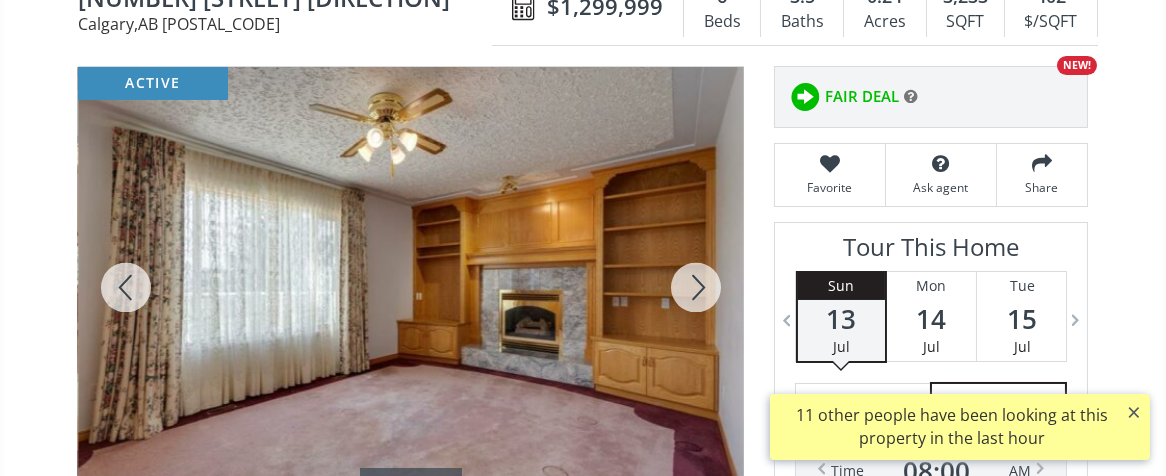 click at bounding box center (696, 287) 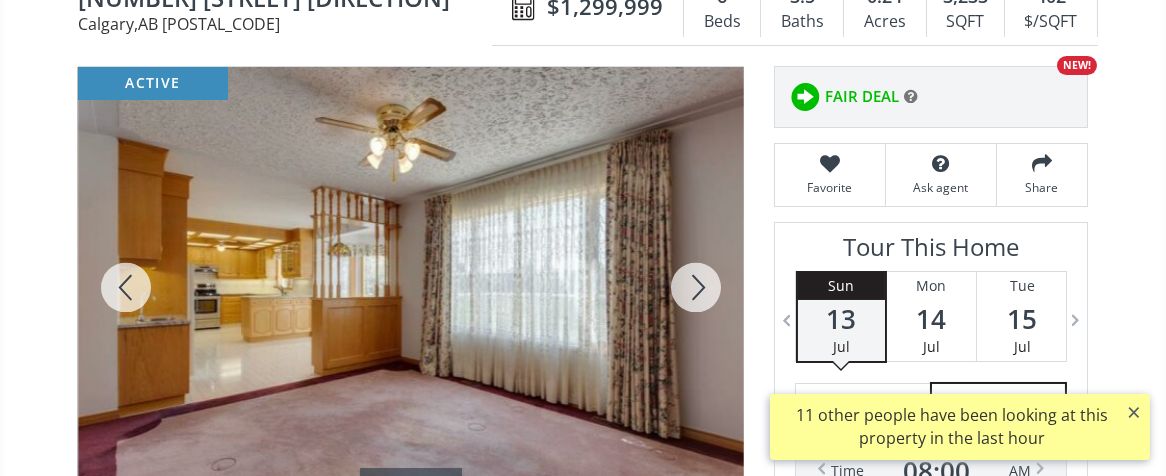 click at bounding box center [696, 287] 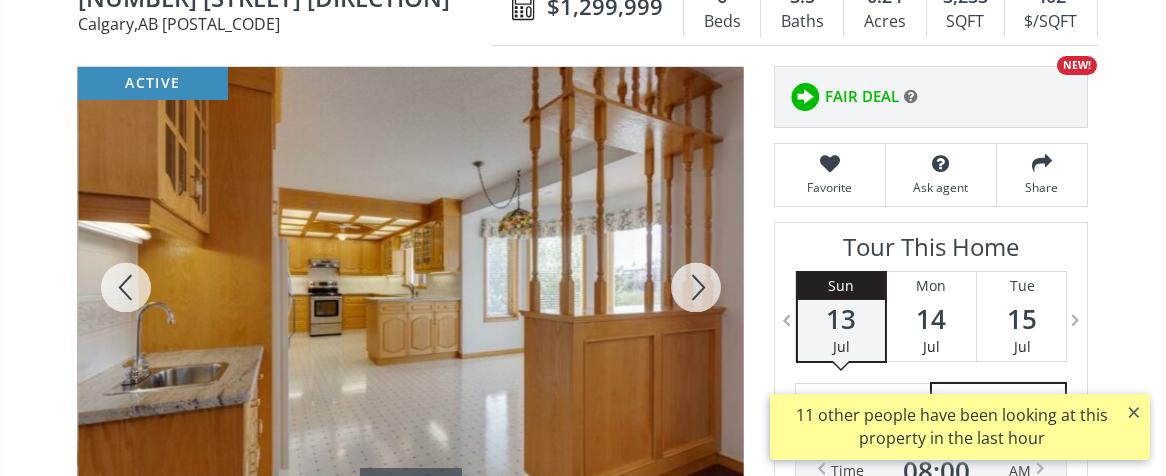 click at bounding box center (696, 287) 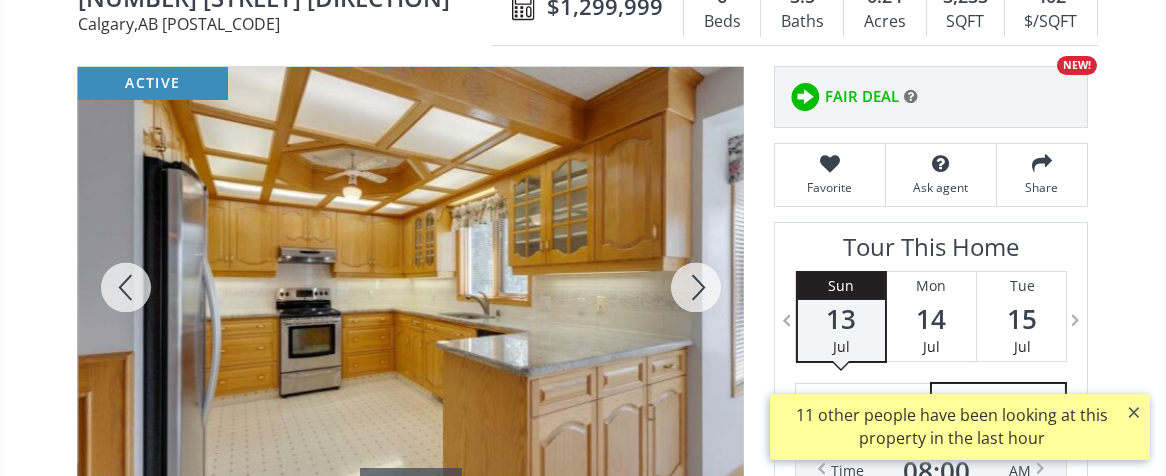 click at bounding box center [696, 287] 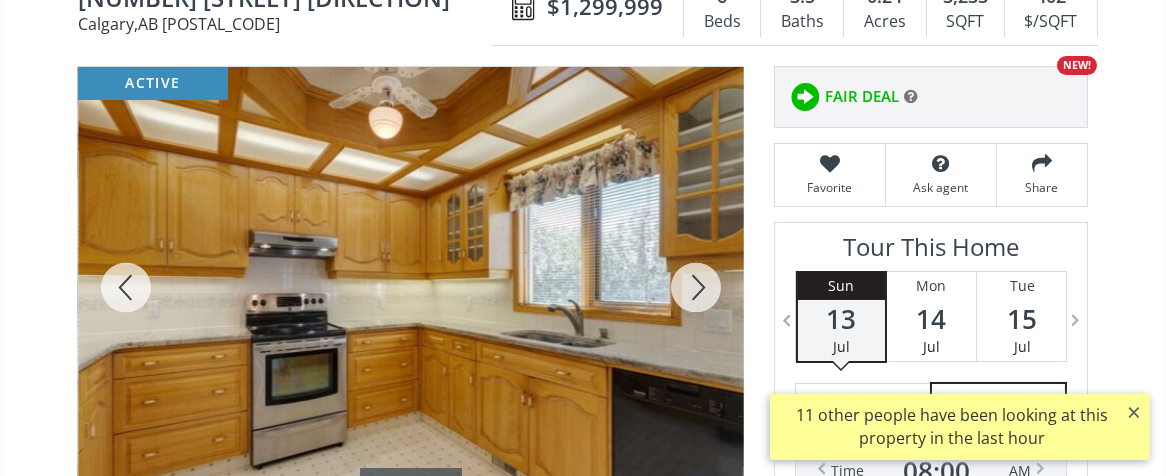 click at bounding box center (696, 287) 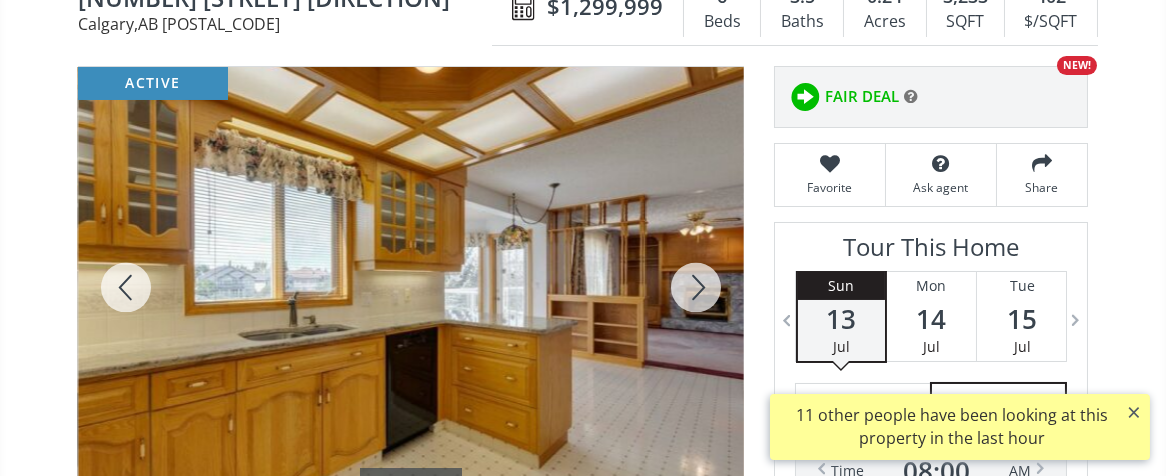 click at bounding box center [696, 287] 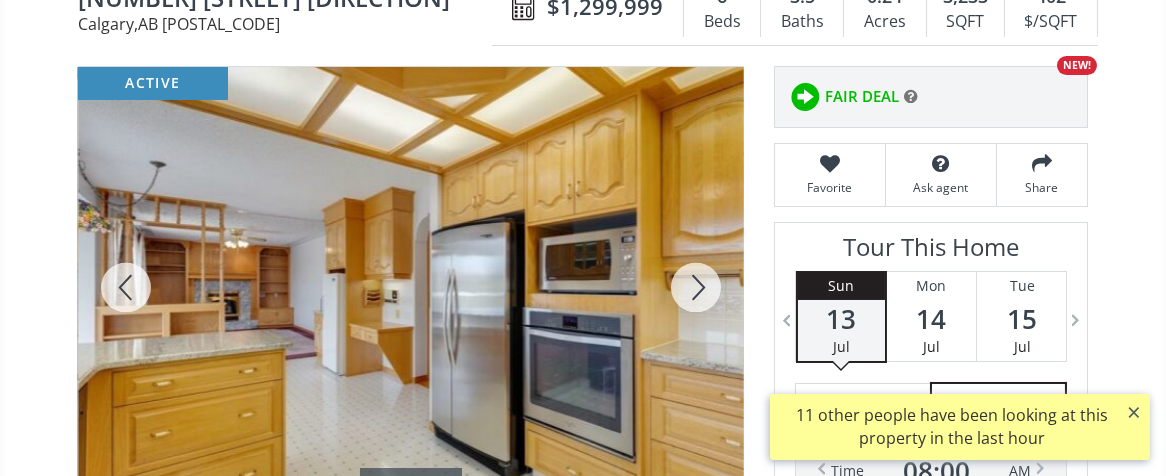 click at bounding box center (696, 287) 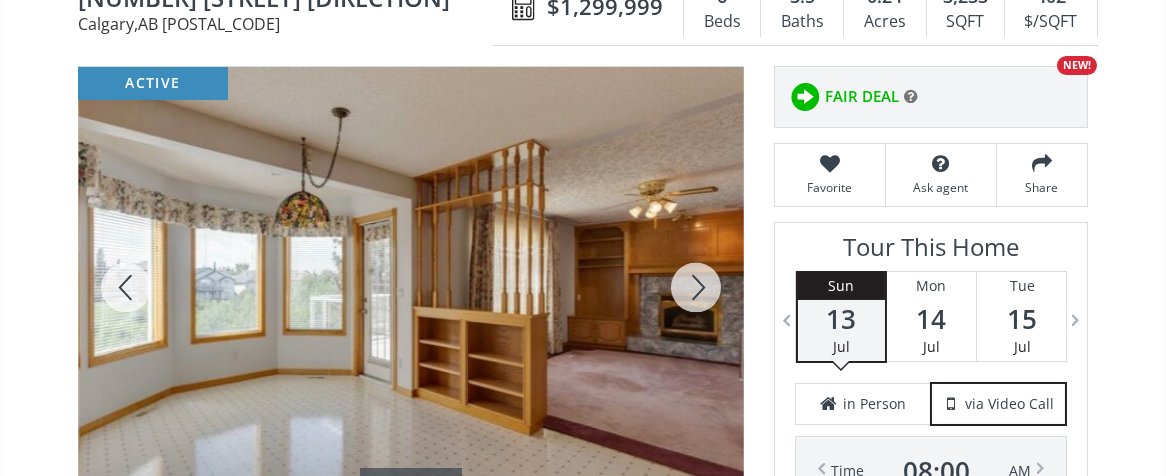 click at bounding box center [696, 287] 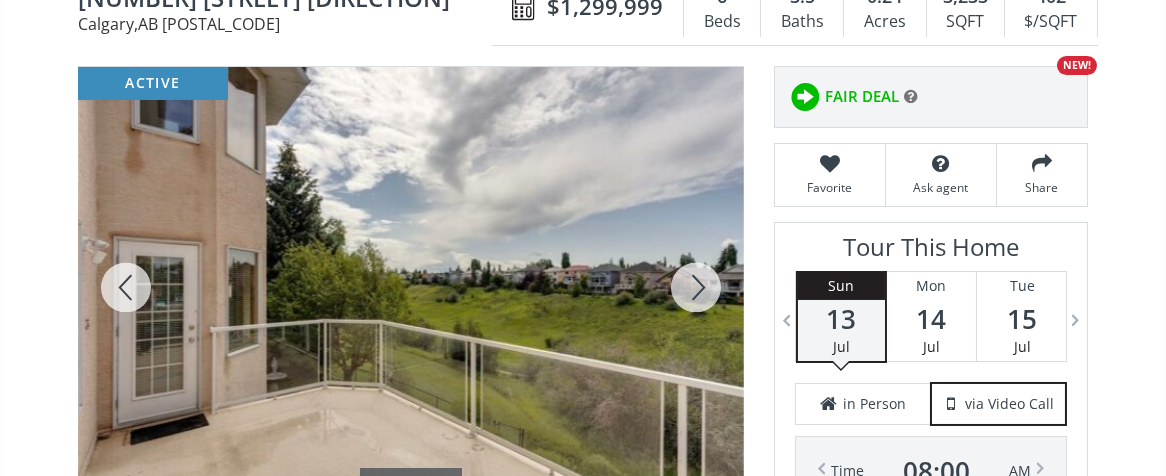 click at bounding box center [696, 287] 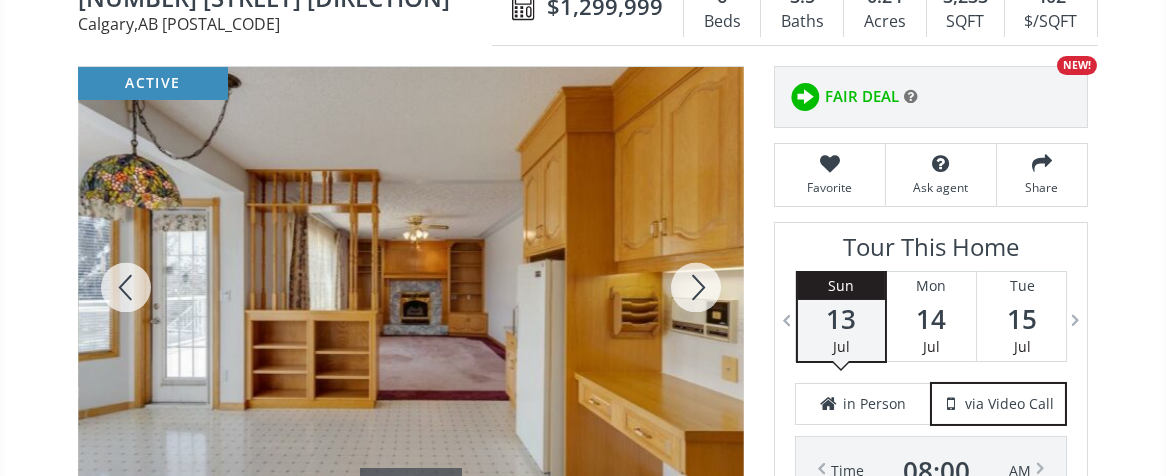 click at bounding box center [696, 287] 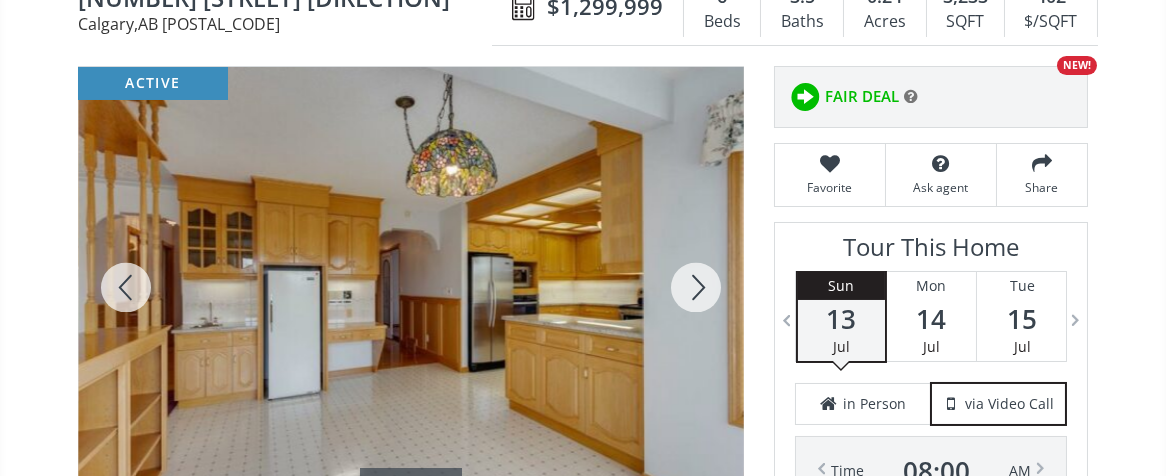 click at bounding box center [696, 287] 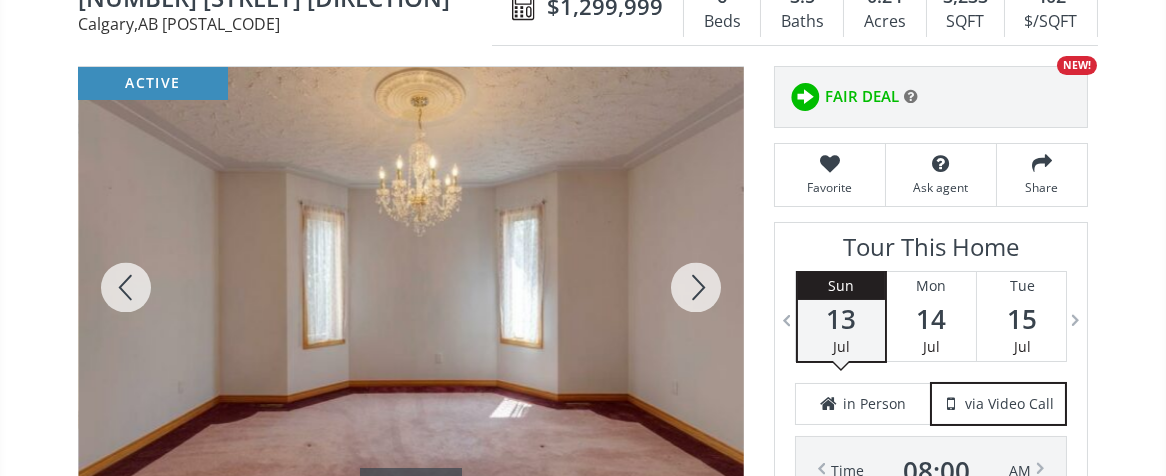 click at bounding box center [696, 287] 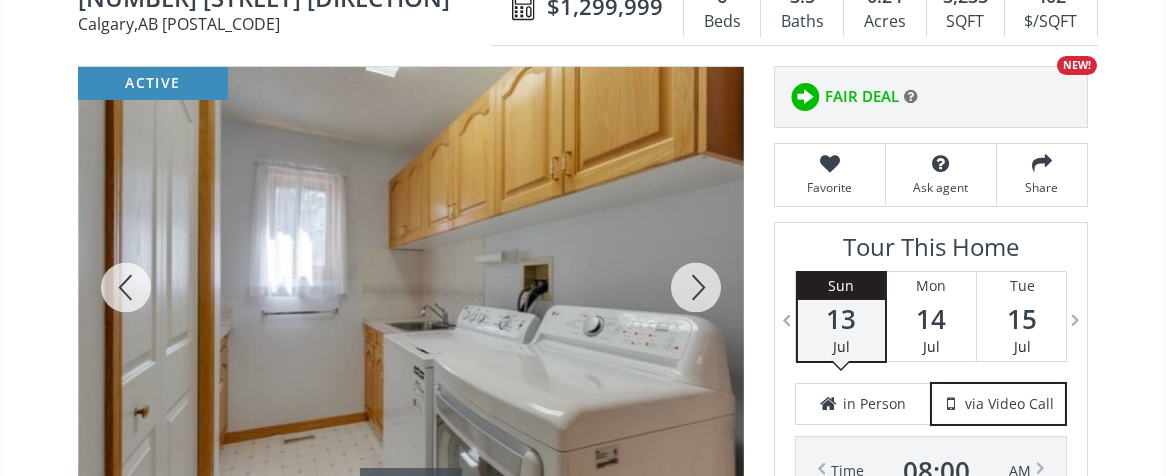click at bounding box center (696, 287) 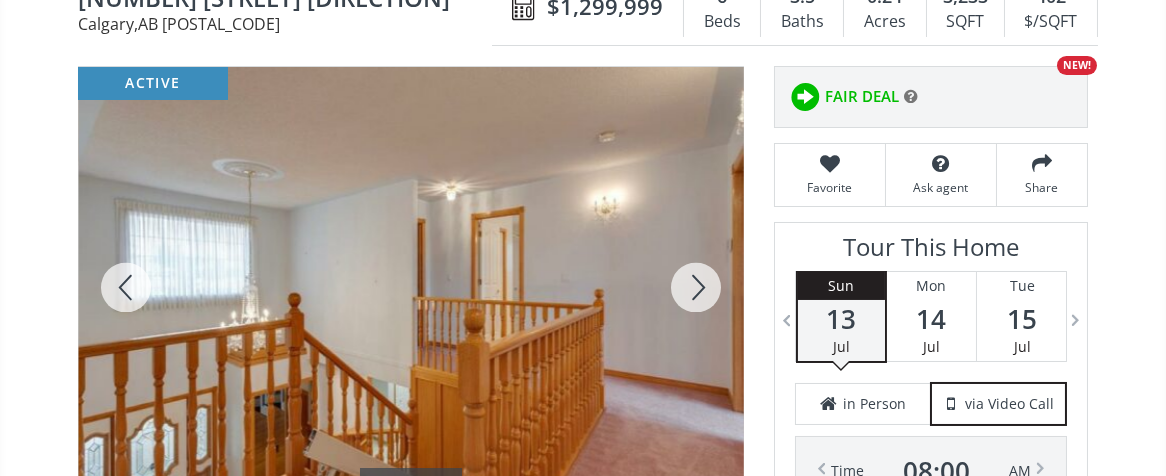 click at bounding box center (696, 287) 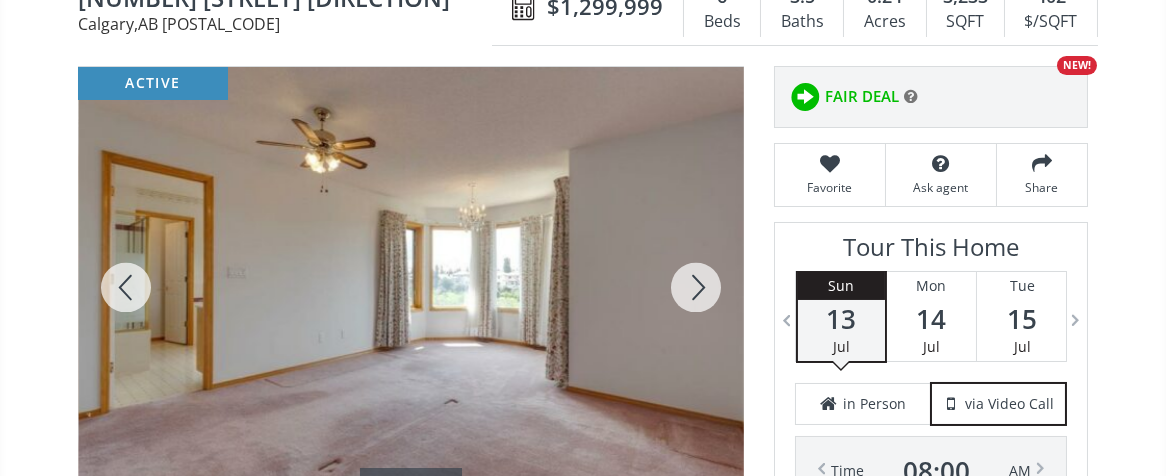 click at bounding box center (696, 287) 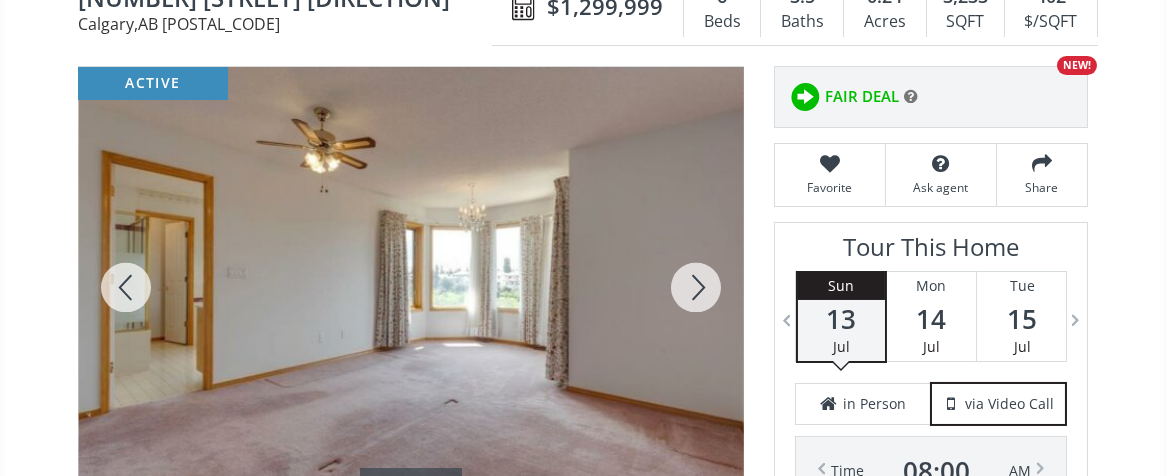 click at bounding box center (696, 287) 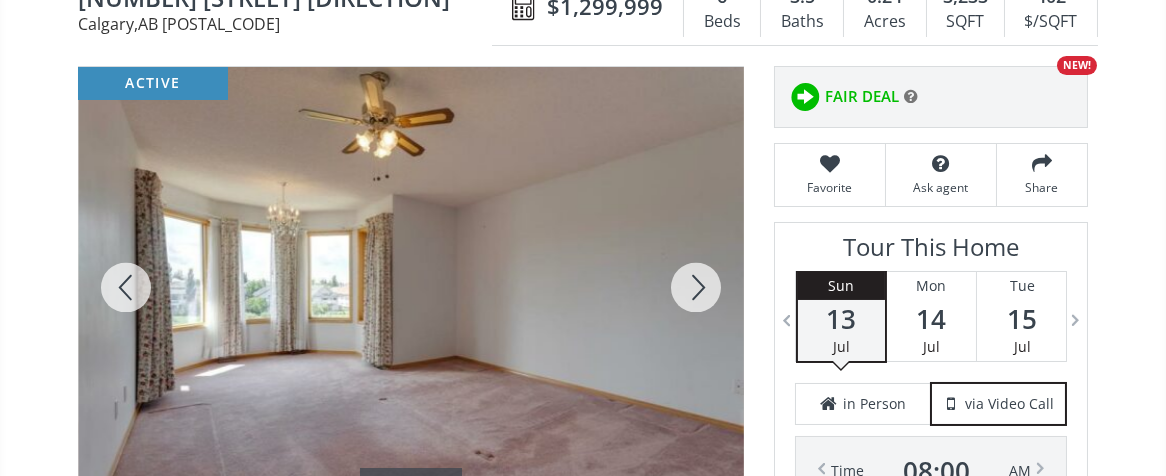 click at bounding box center (696, 287) 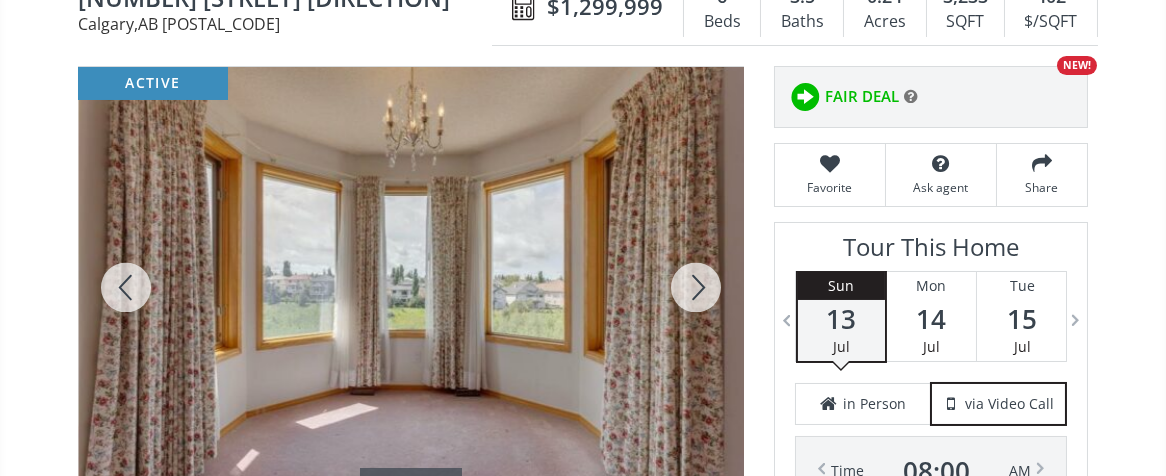 click at bounding box center (696, 287) 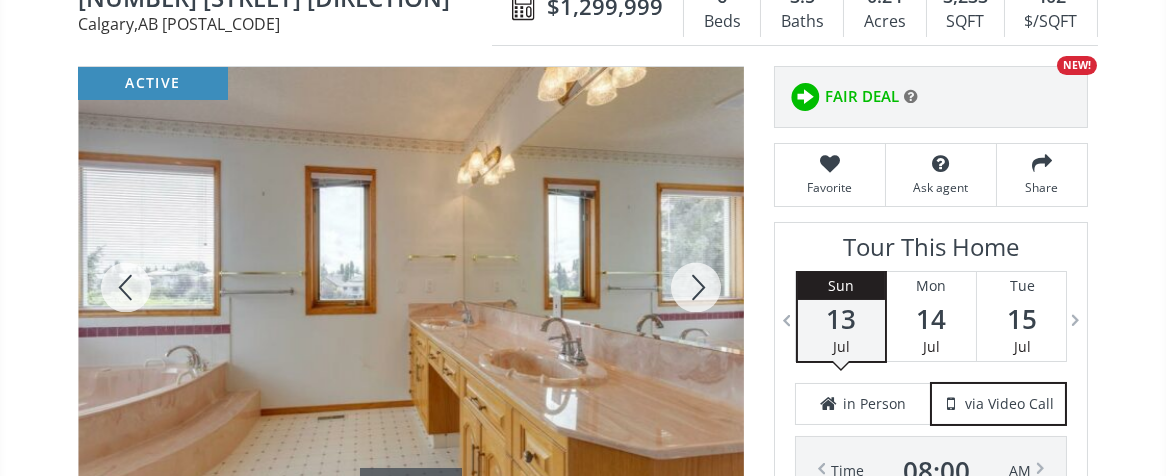 click at bounding box center [696, 287] 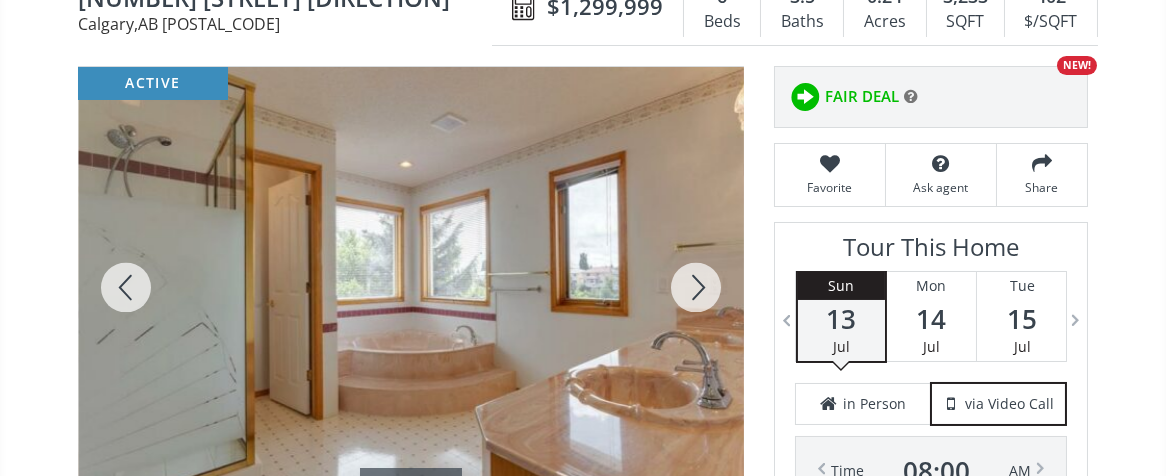 click at bounding box center [696, 287] 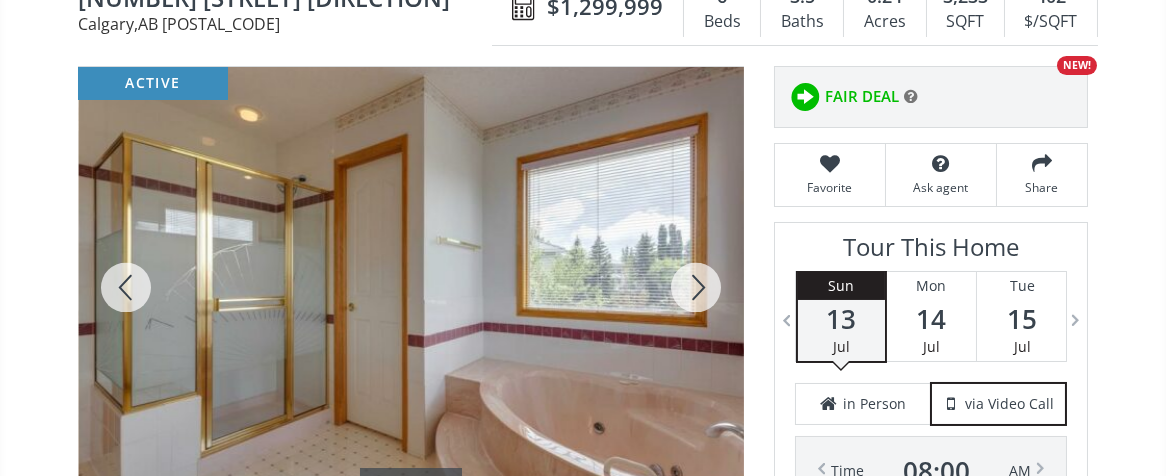 click at bounding box center (696, 287) 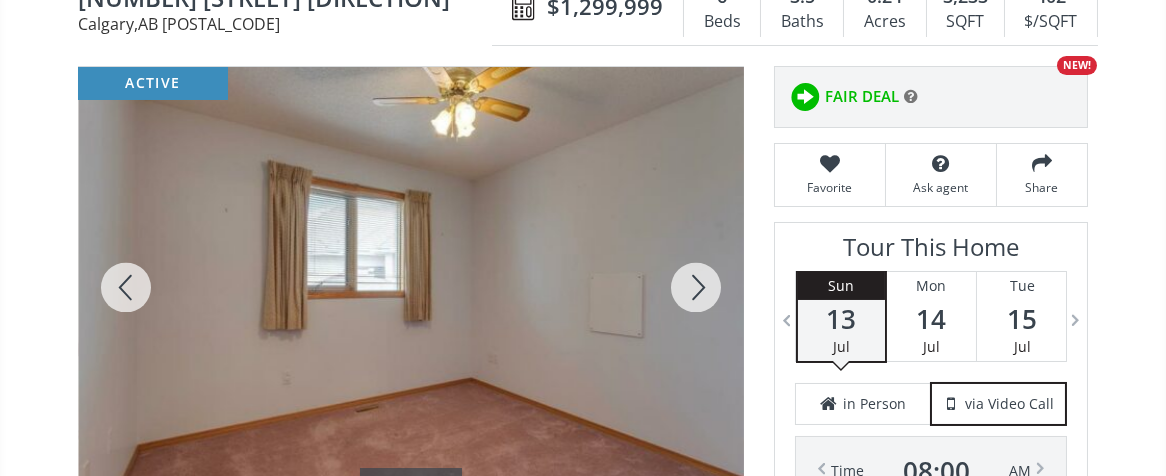 click at bounding box center [696, 287] 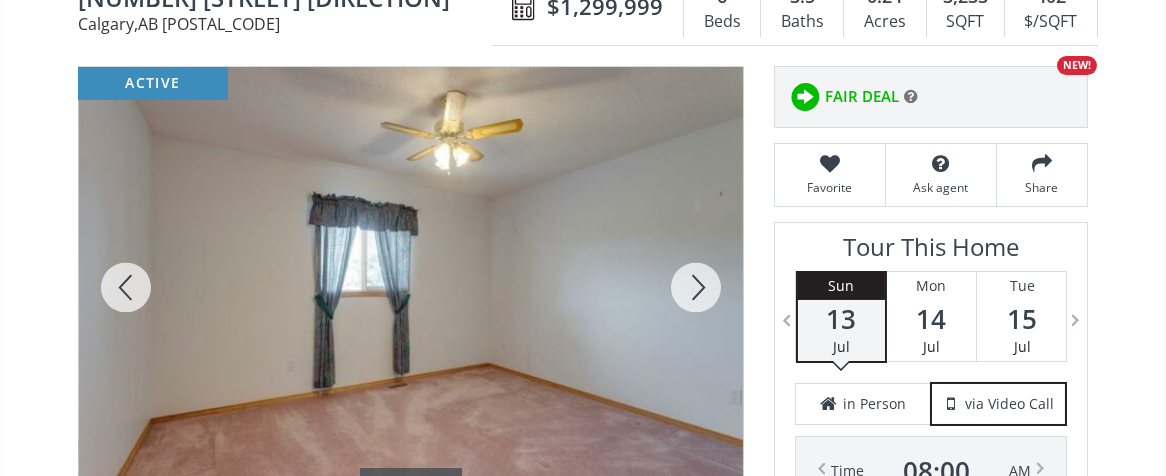 click at bounding box center [696, 287] 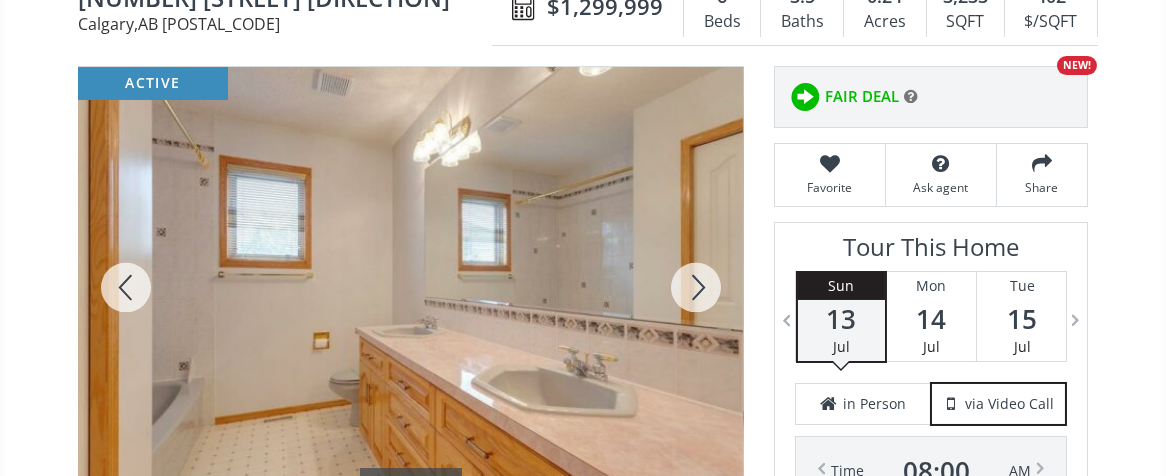 click at bounding box center [696, 287] 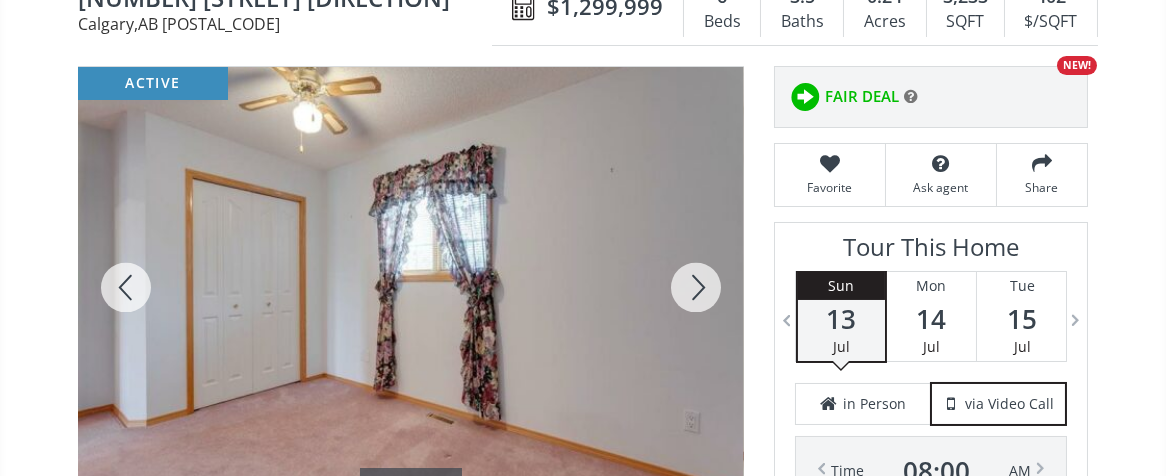 click at bounding box center [696, 287] 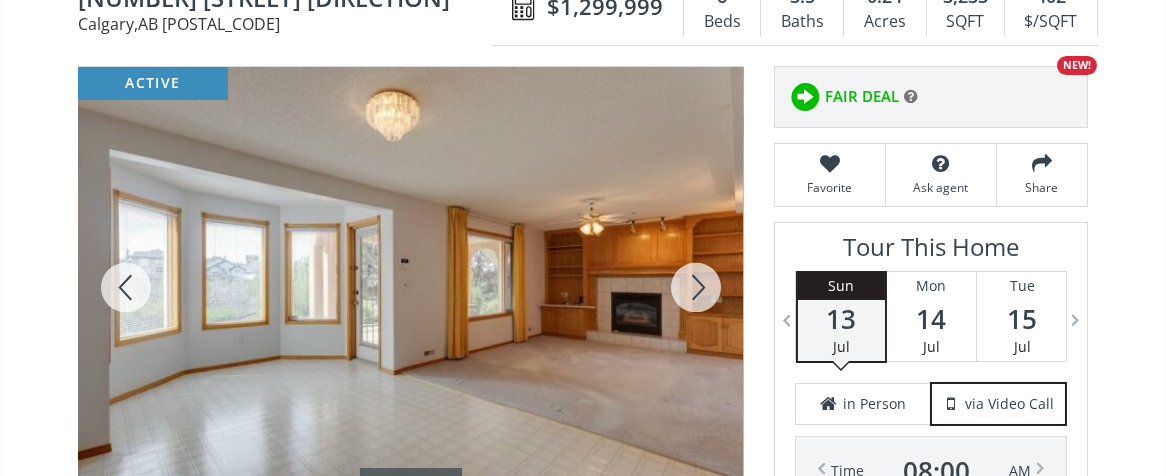click at bounding box center [696, 287] 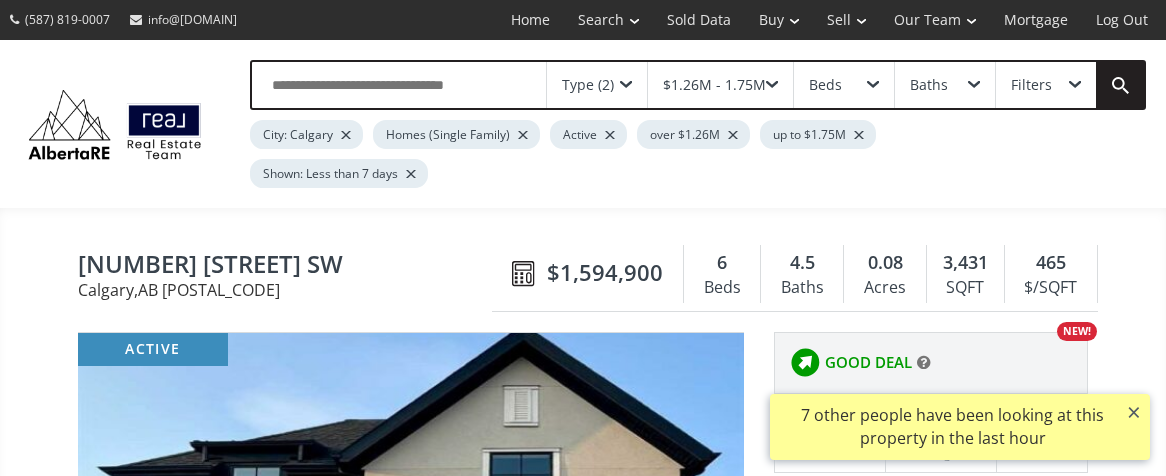 scroll, scrollTop: 266, scrollLeft: 0, axis: vertical 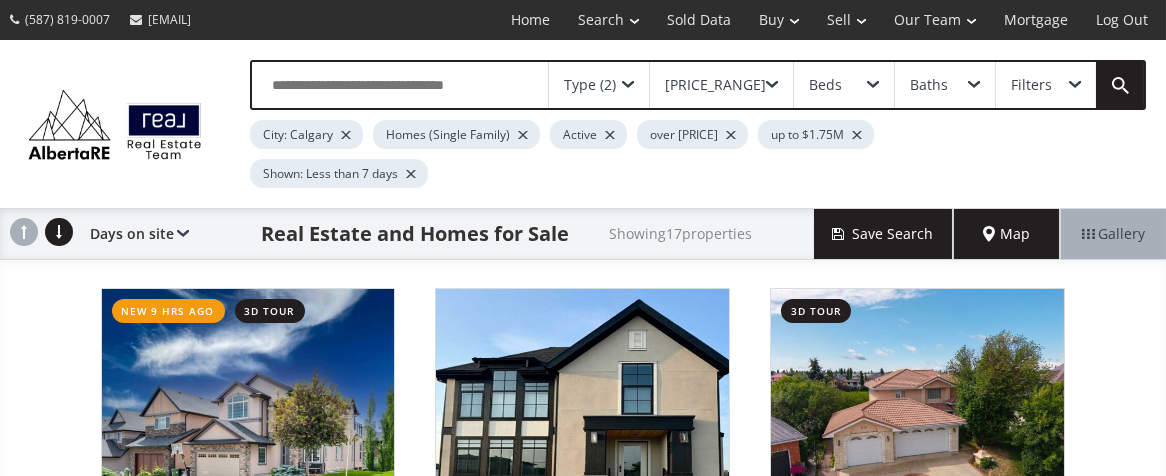 click at bounding box center [857, 135] 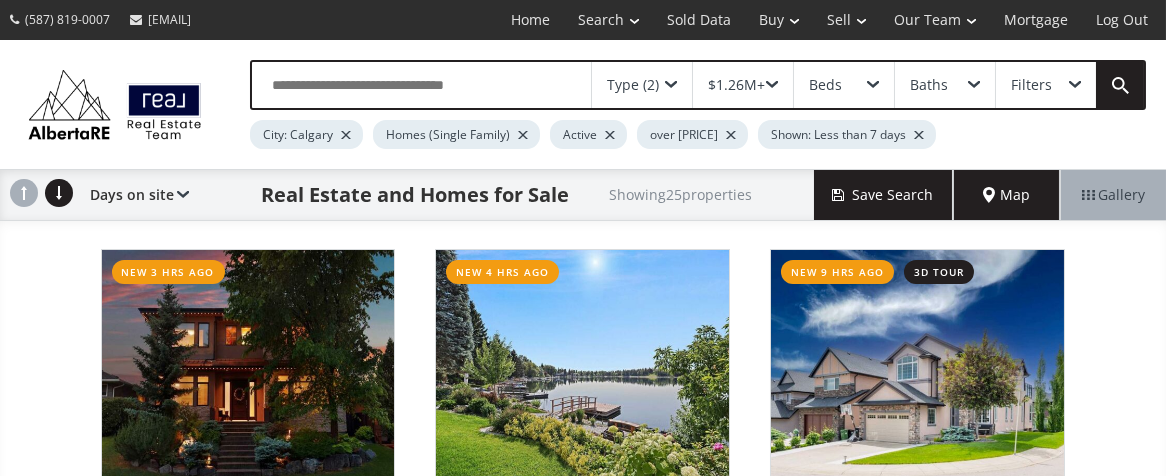 click at bounding box center (731, 135) 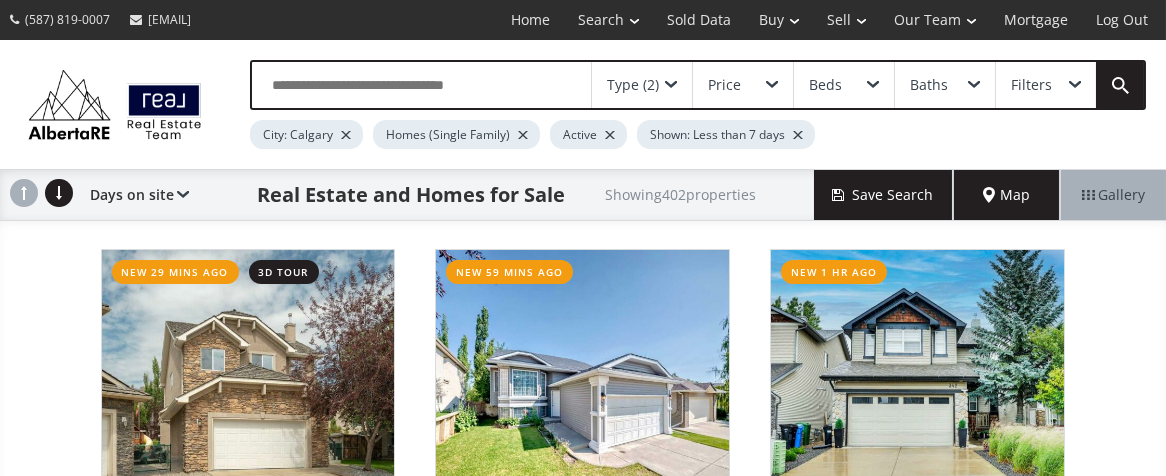 click at bounding box center (798, 135) 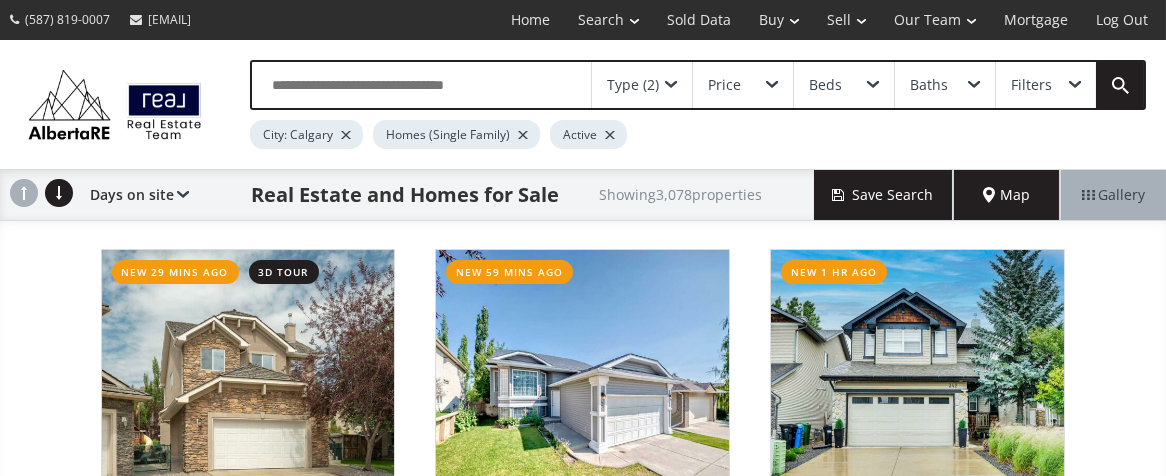 click at bounding box center (772, 85) 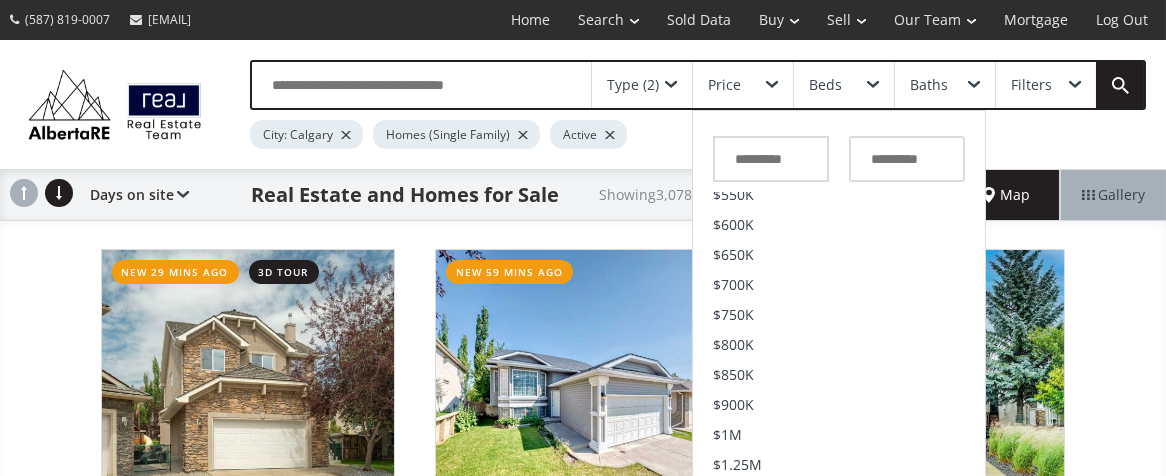 scroll, scrollTop: 404, scrollLeft: 0, axis: vertical 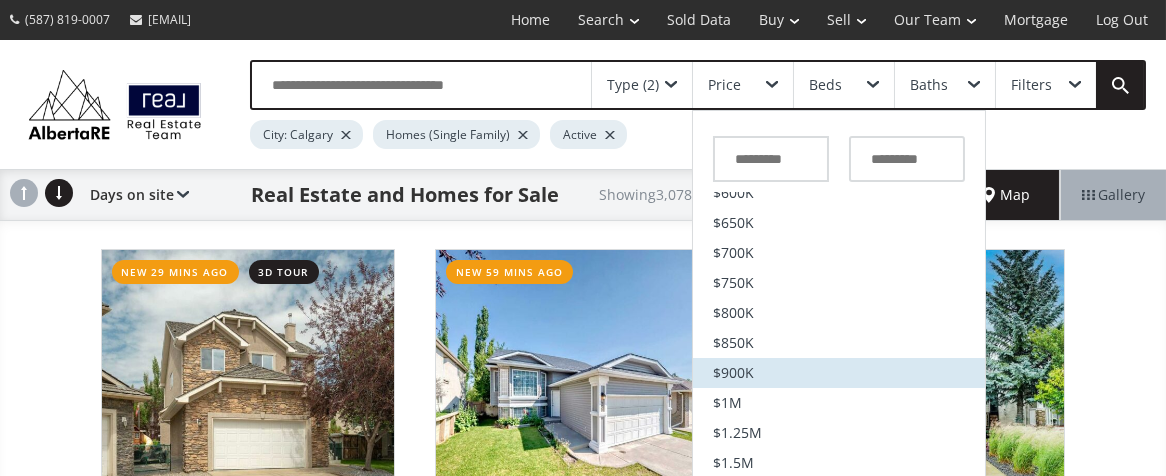 click on "$900K" at bounding box center (733, 373) 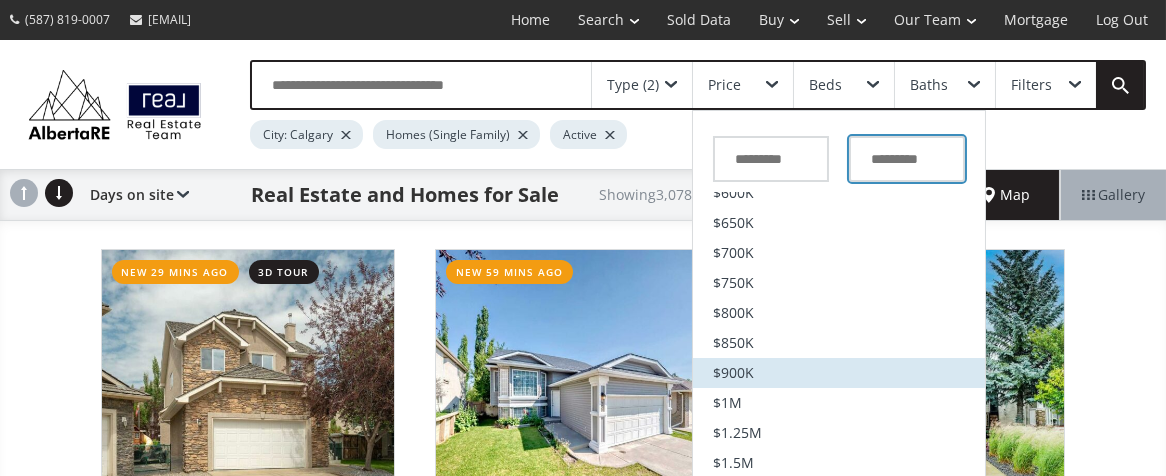 type on "*******" 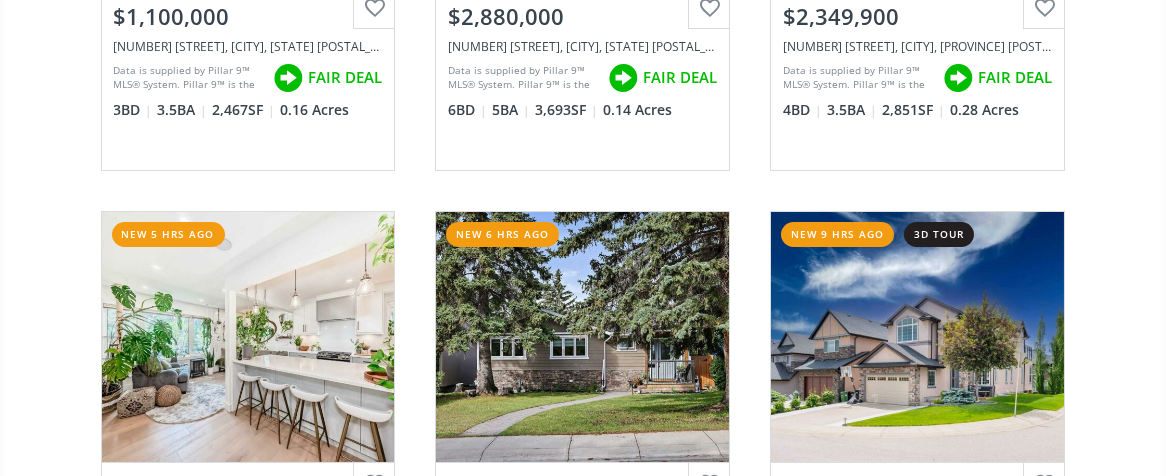 scroll, scrollTop: 133, scrollLeft: 0, axis: vertical 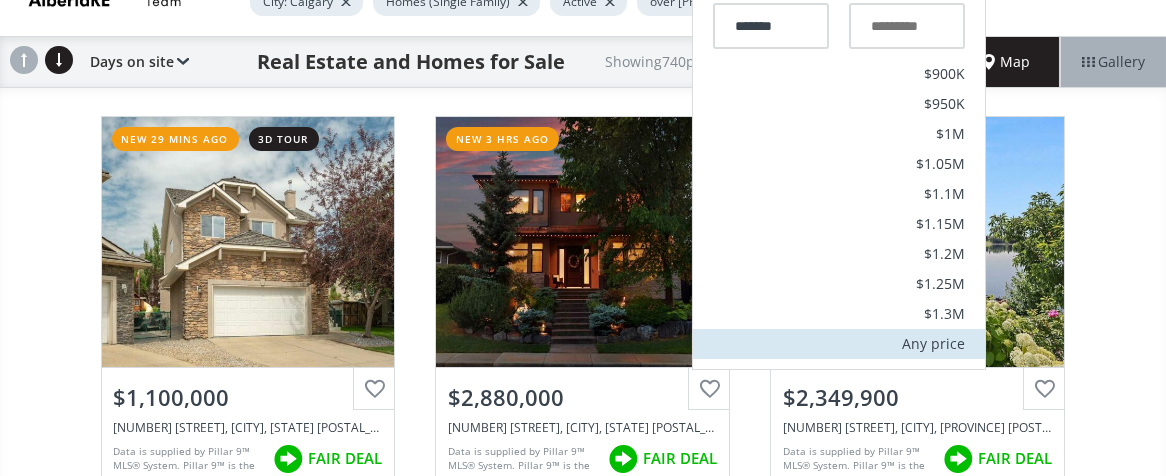 click on "Any price" at bounding box center [933, 344] 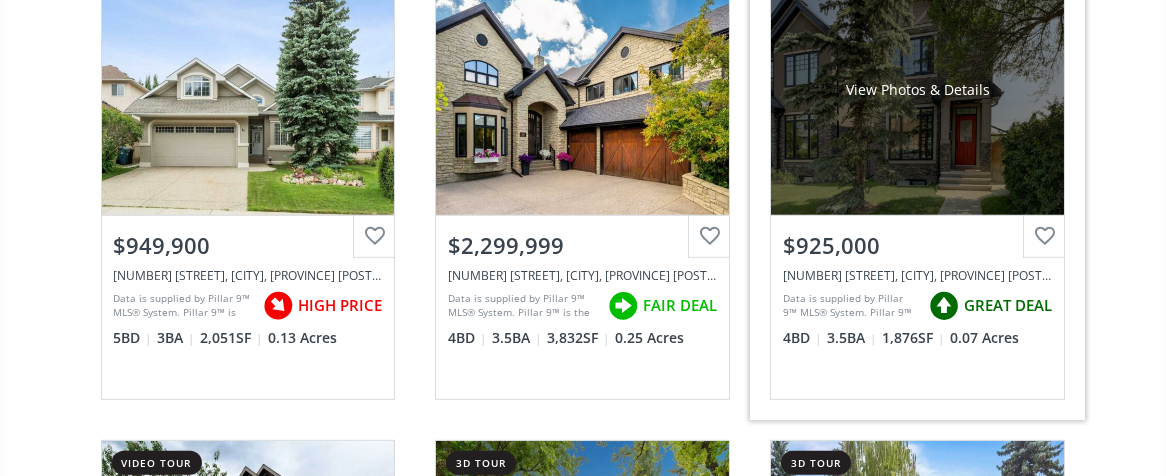 scroll, scrollTop: 3599, scrollLeft: 0, axis: vertical 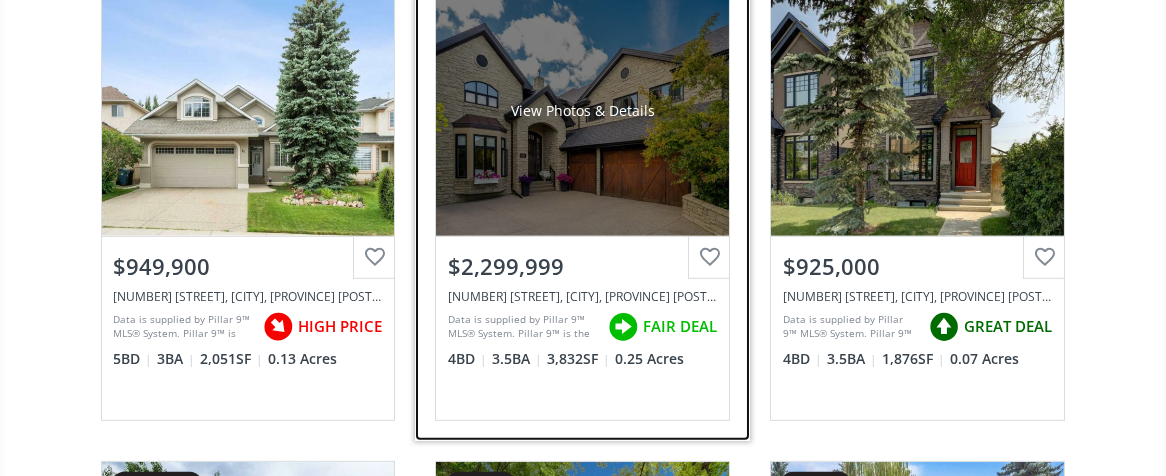 click on "View Photos & Details" at bounding box center [582, 111] 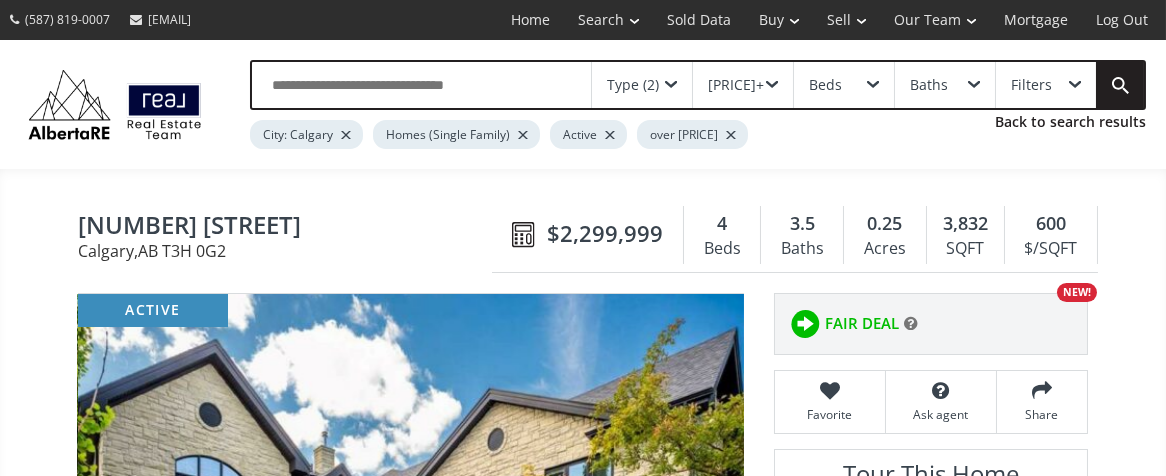 scroll, scrollTop: 266, scrollLeft: 0, axis: vertical 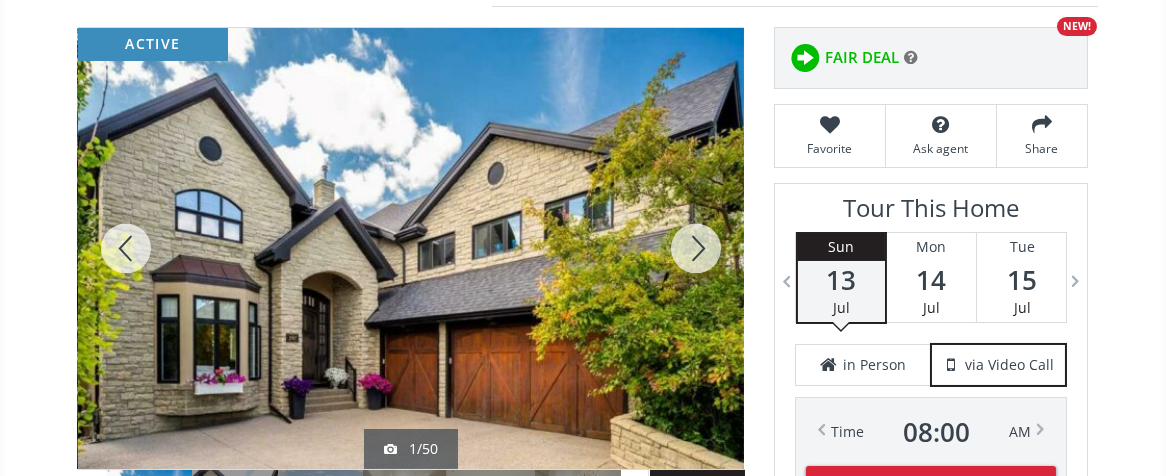 click at bounding box center [696, 248] 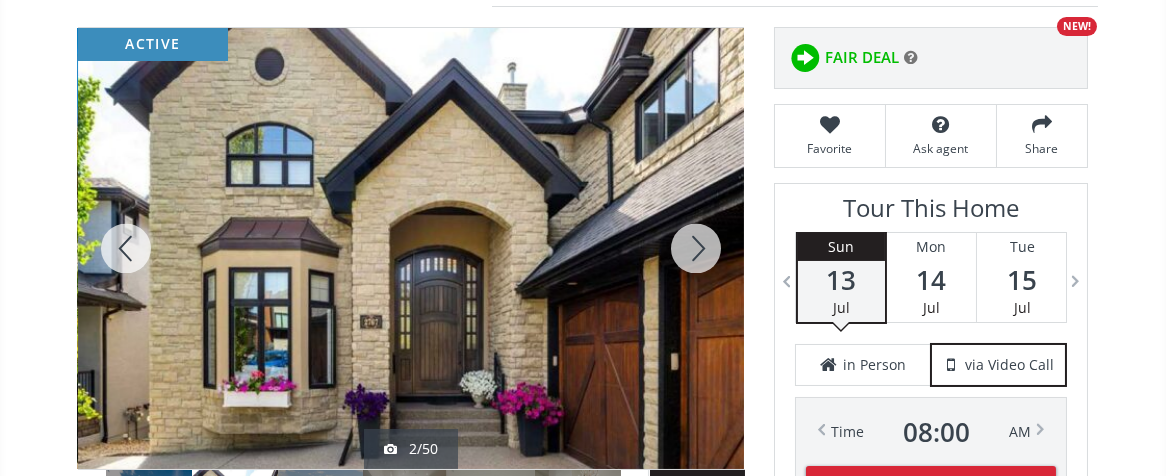click at bounding box center (696, 248) 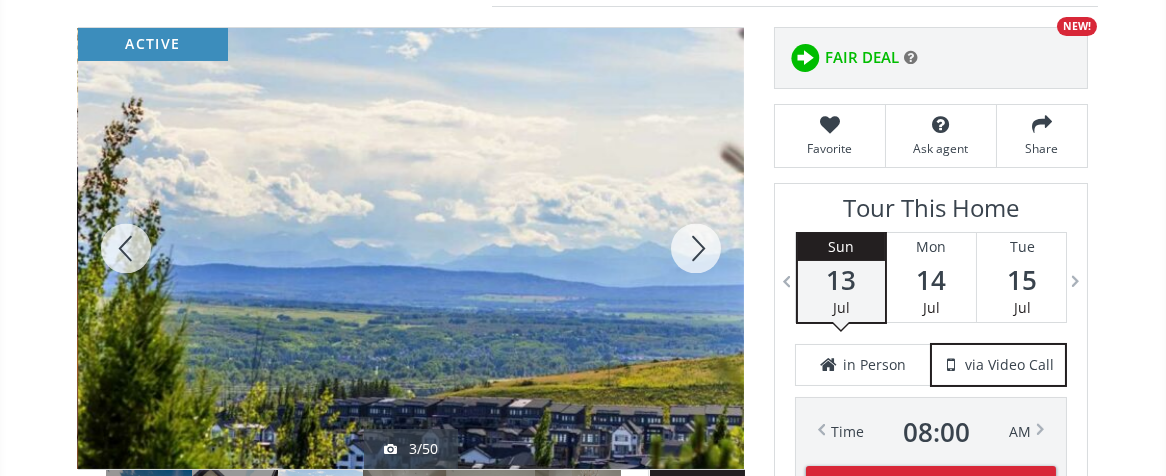 click at bounding box center (696, 248) 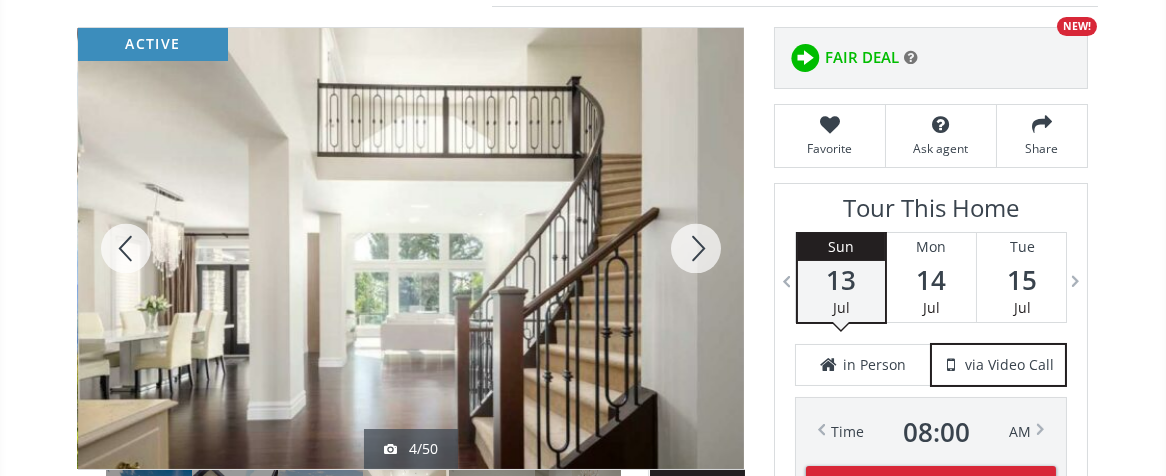 click at bounding box center (696, 248) 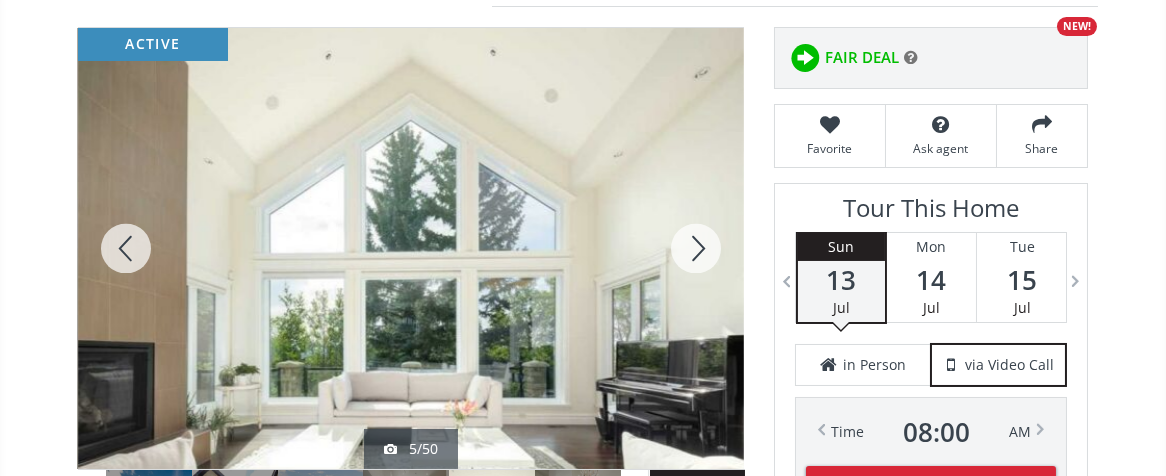 click at bounding box center [696, 248] 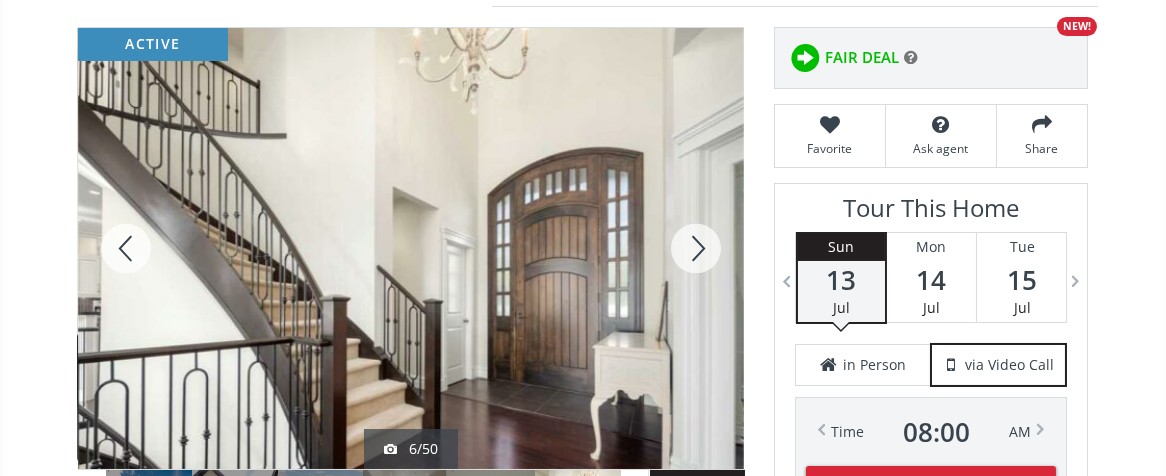 click at bounding box center [696, 248] 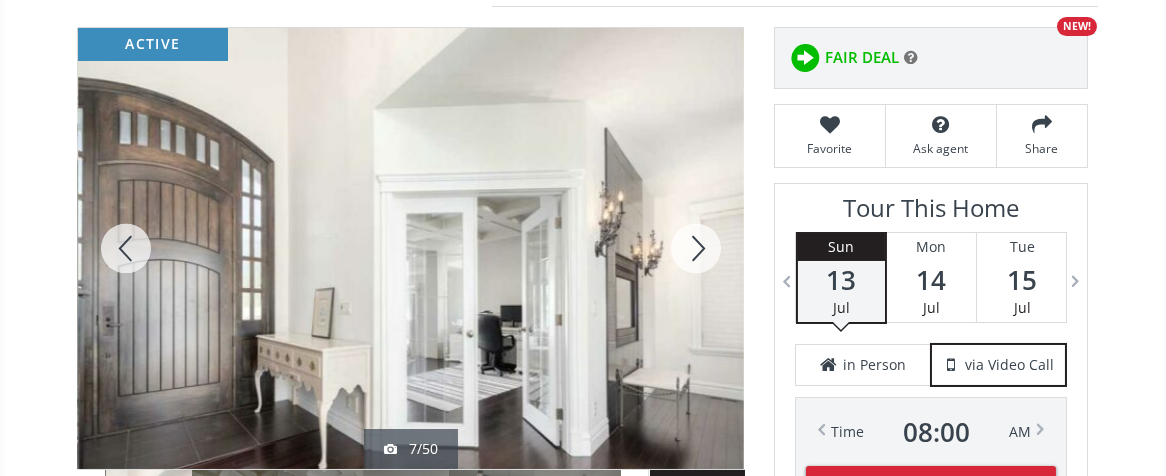 click at bounding box center (696, 248) 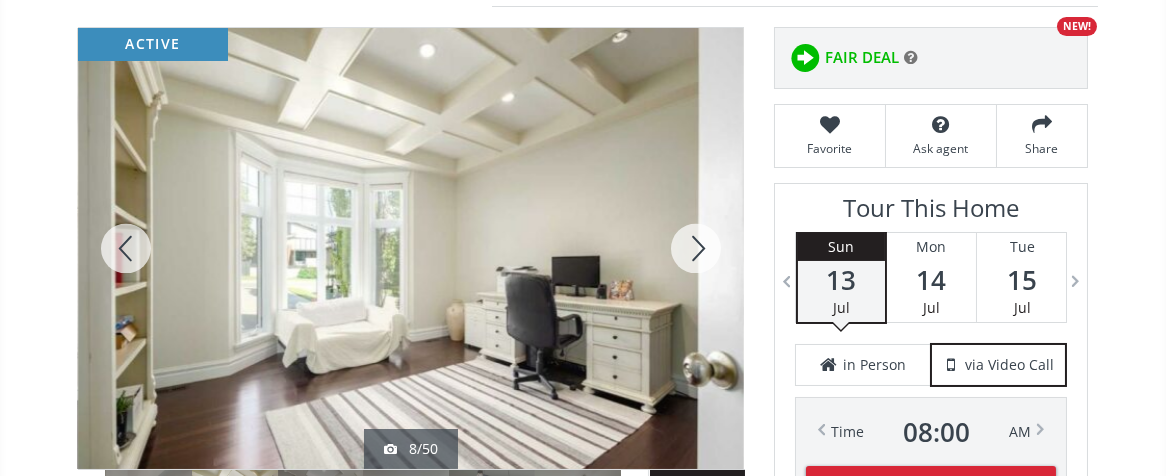 click at bounding box center (696, 248) 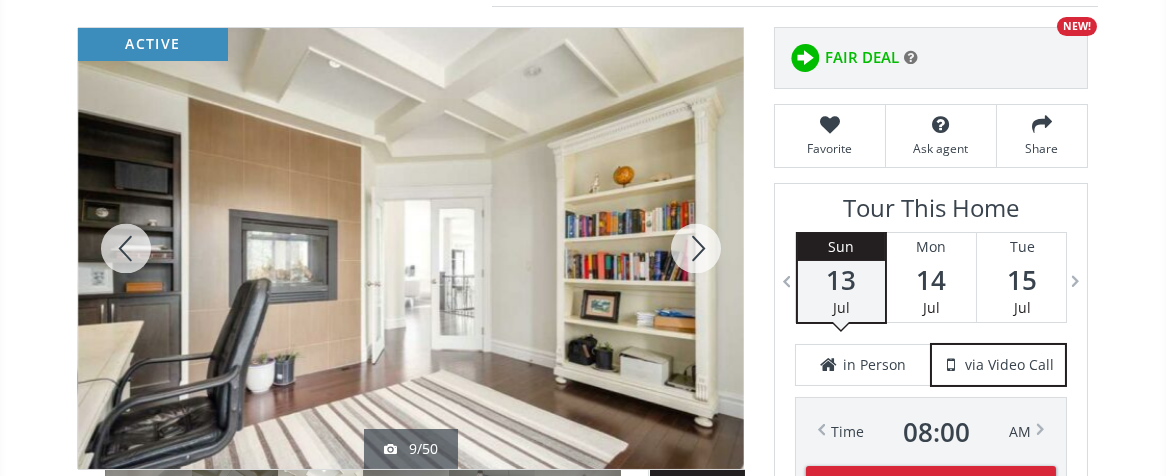 click at bounding box center (696, 248) 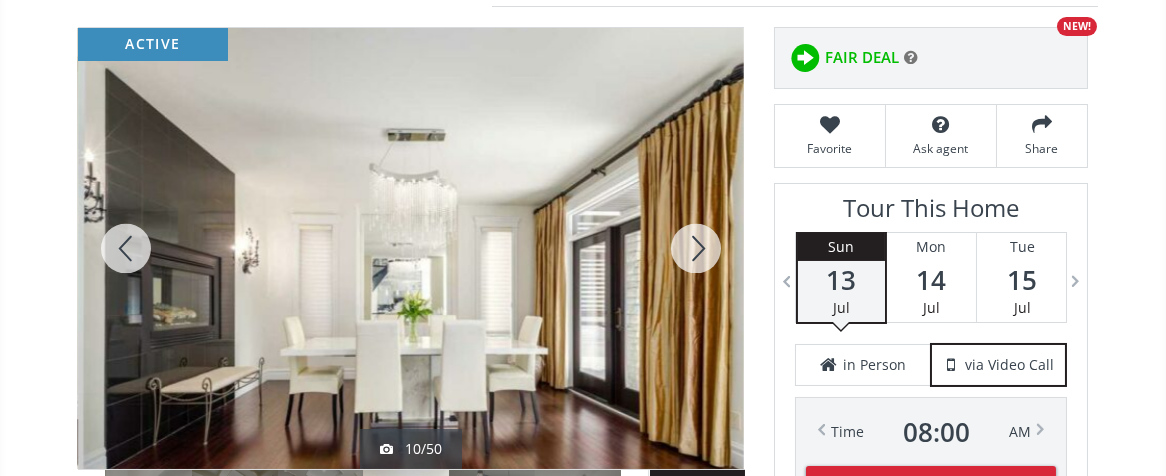 click at bounding box center [696, 248] 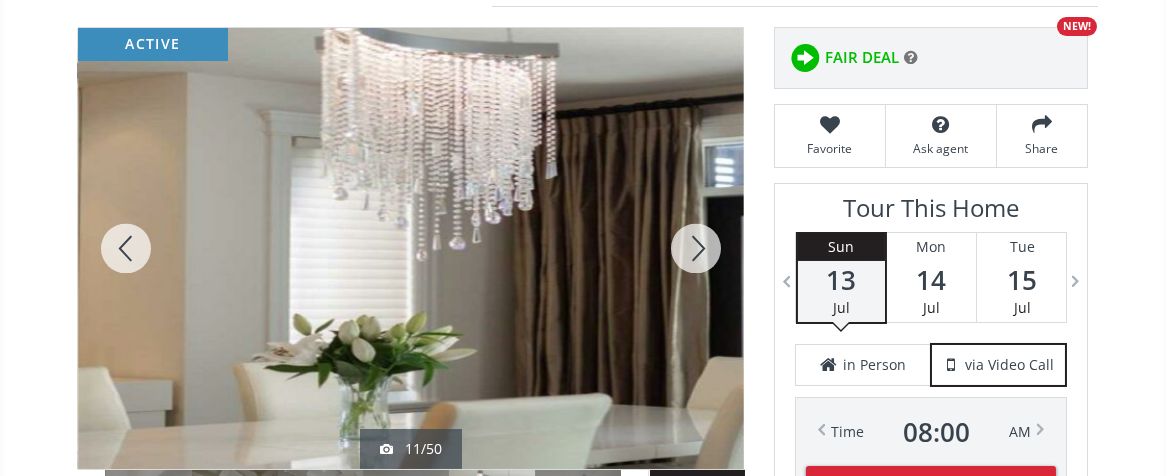 click at bounding box center (696, 248) 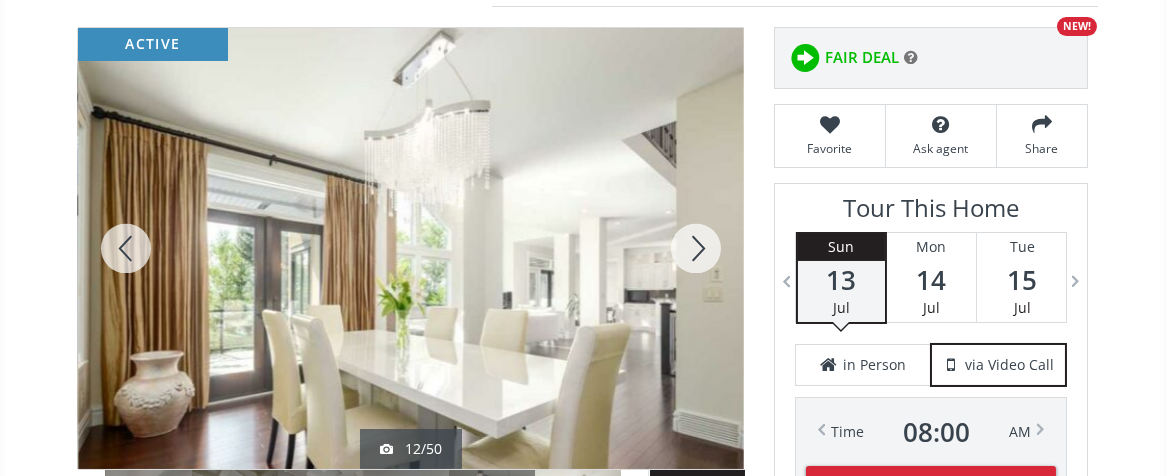 click at bounding box center (696, 248) 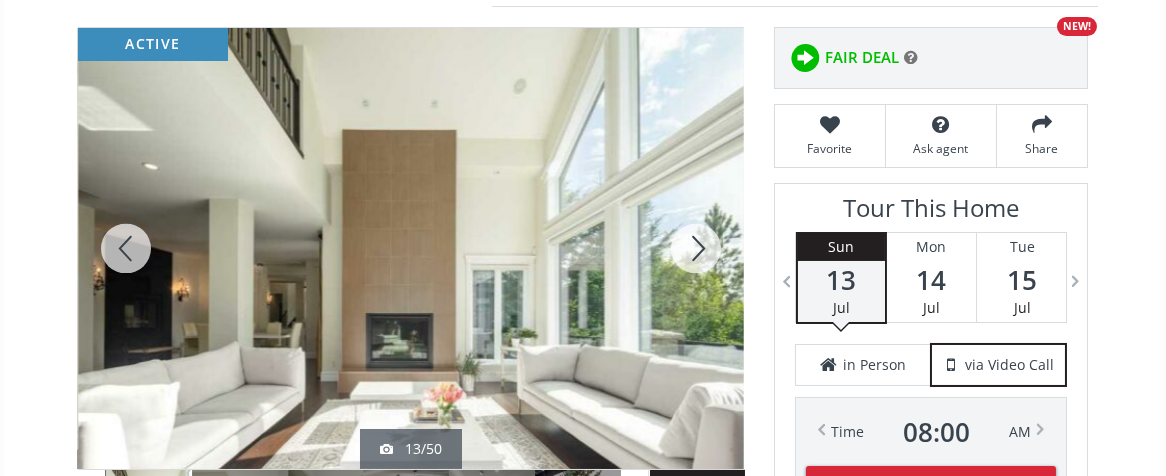 click at bounding box center (696, 248) 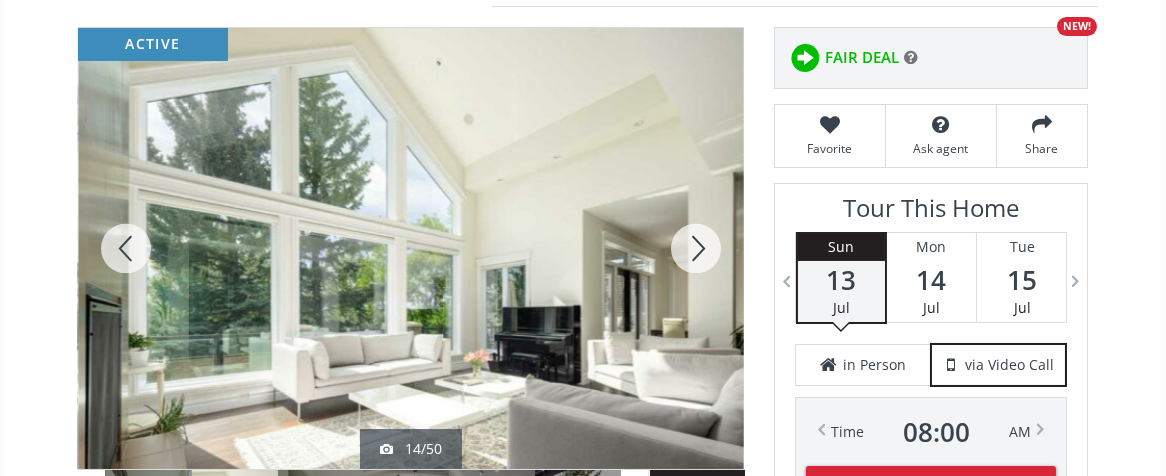 click at bounding box center (696, 248) 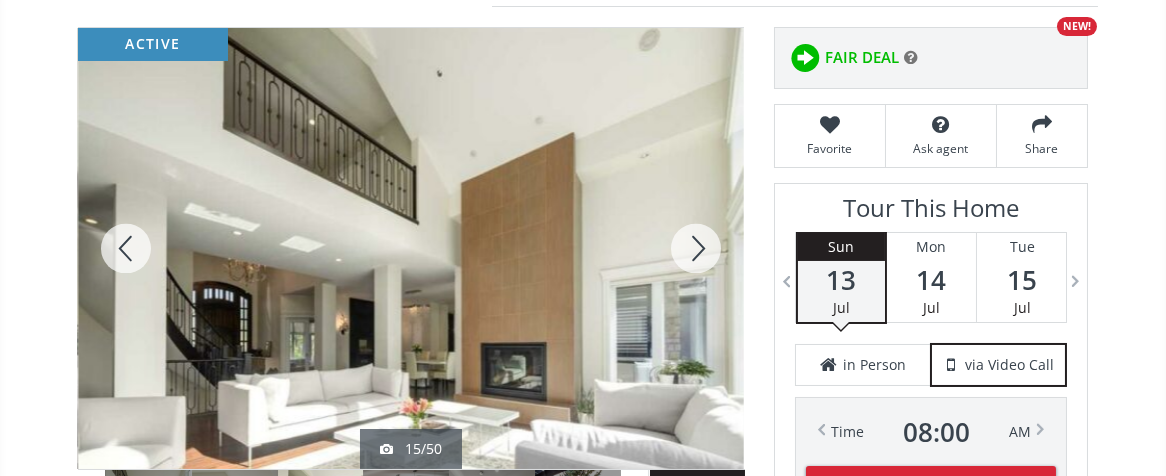 click at bounding box center [696, 248] 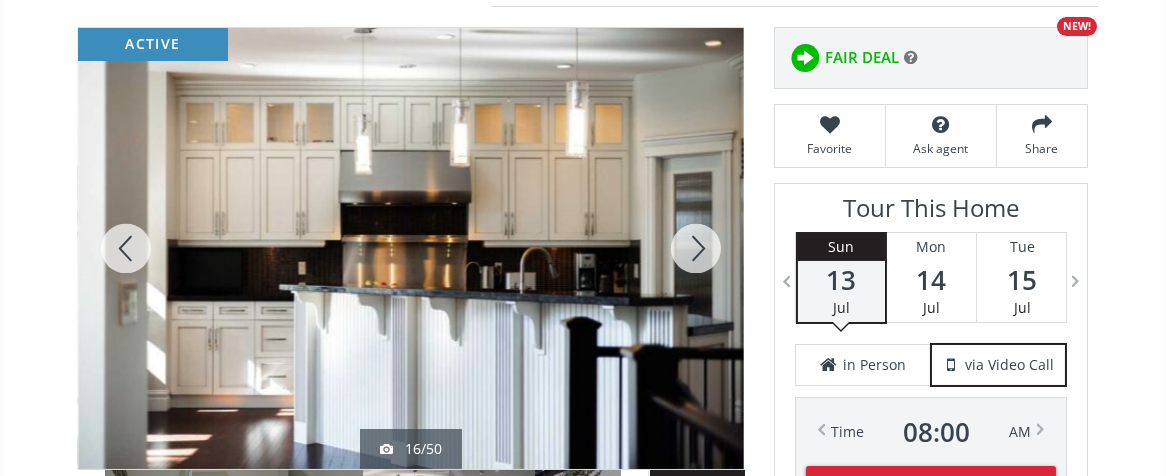 click at bounding box center [696, 248] 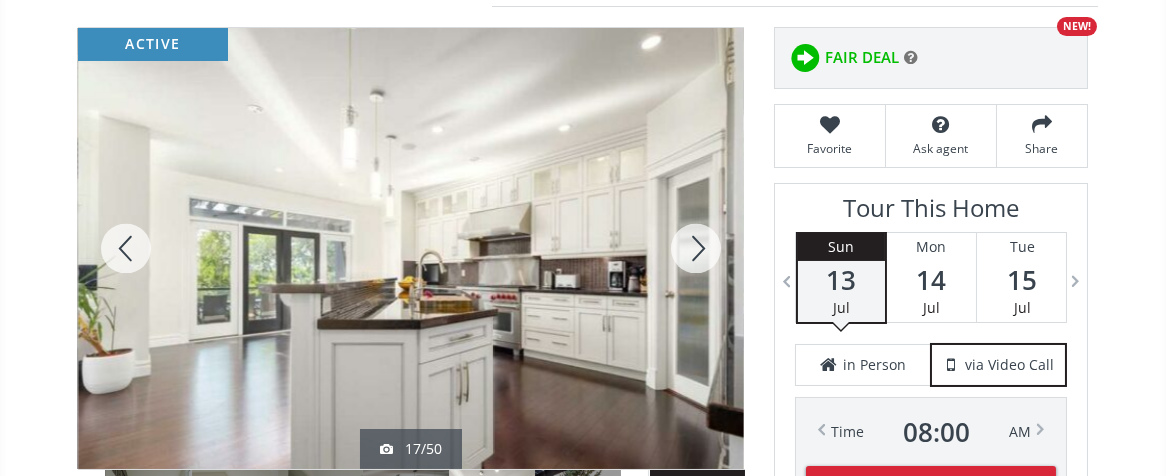 click at bounding box center [696, 248] 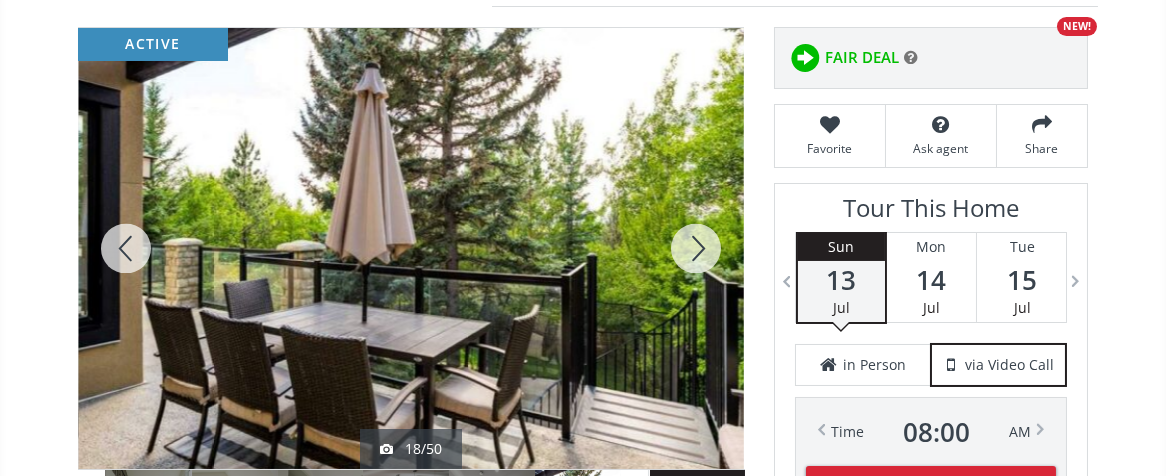 click at bounding box center (696, 248) 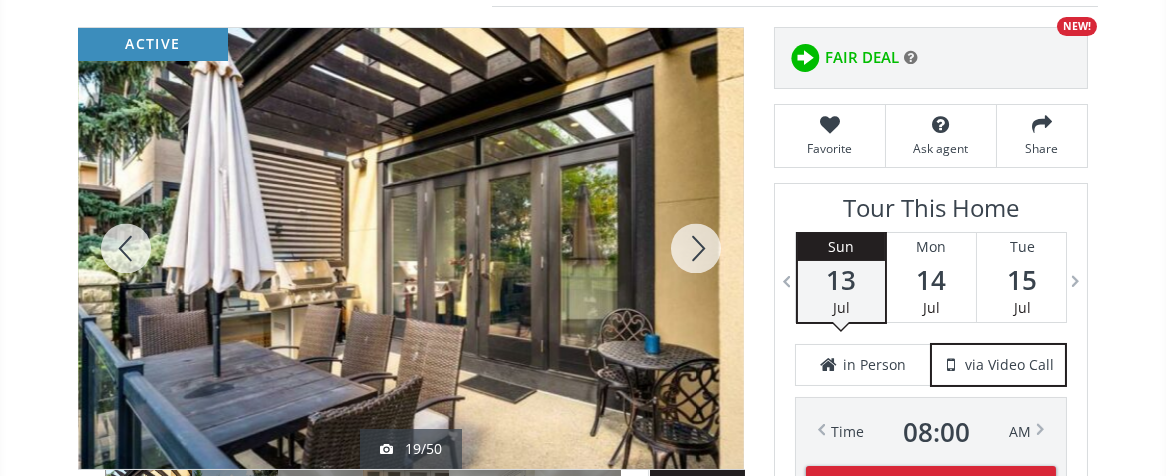 click at bounding box center (696, 248) 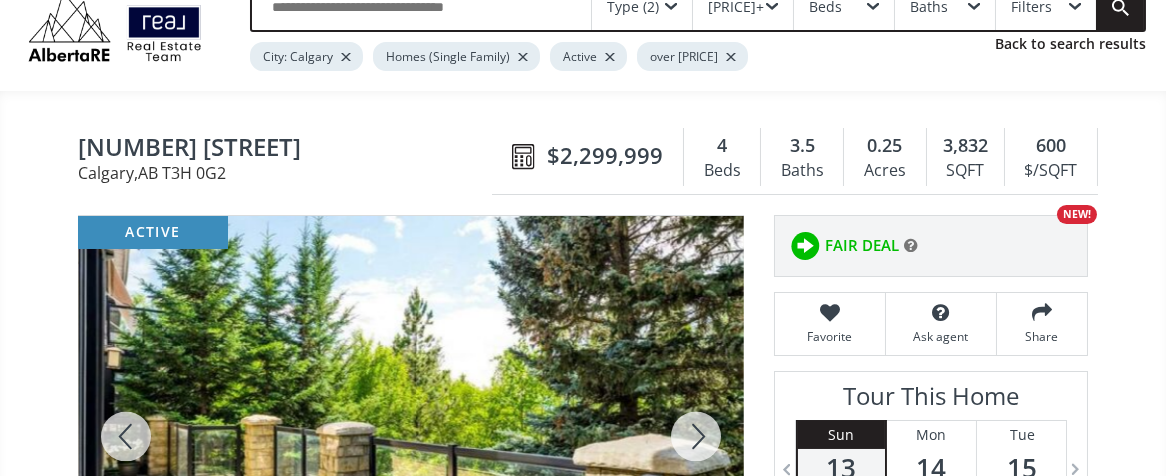 scroll, scrollTop: 0, scrollLeft: 0, axis: both 